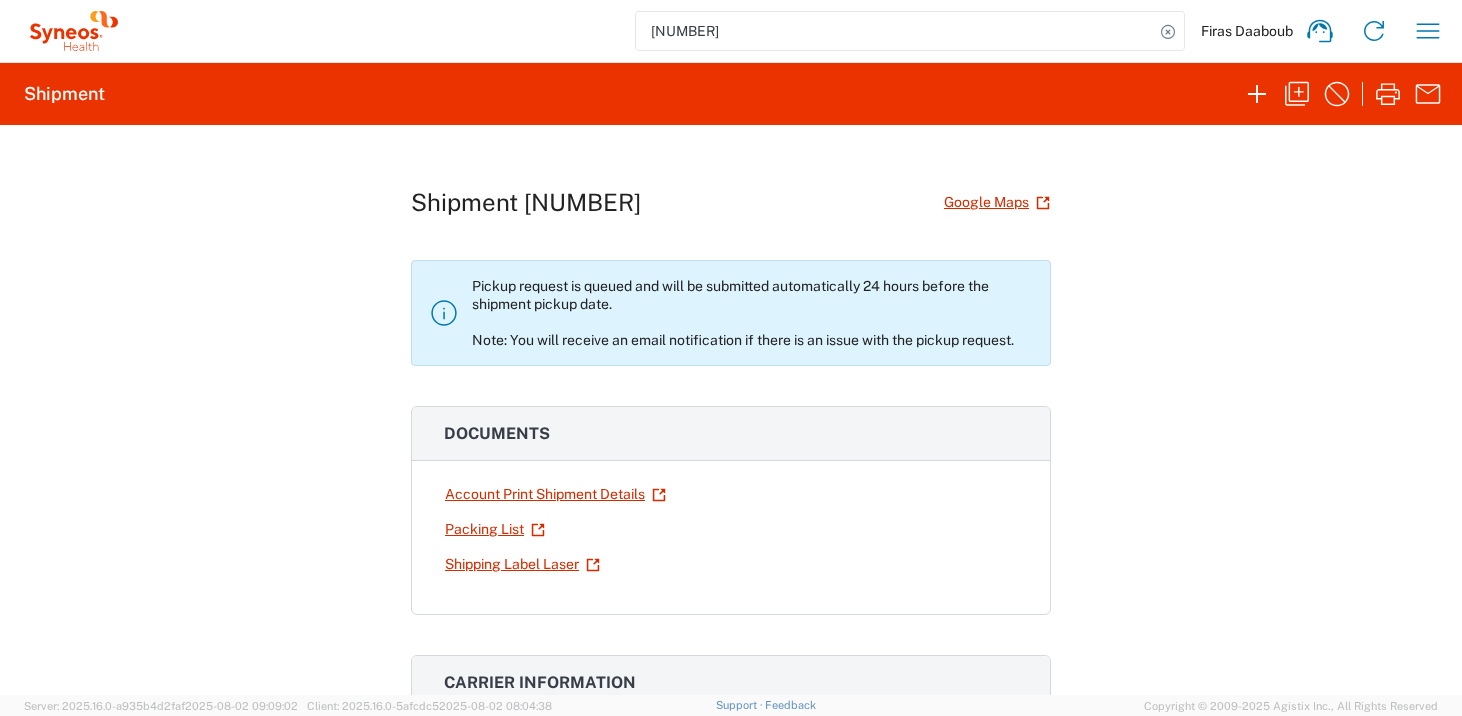 scroll, scrollTop: 0, scrollLeft: 0, axis: both 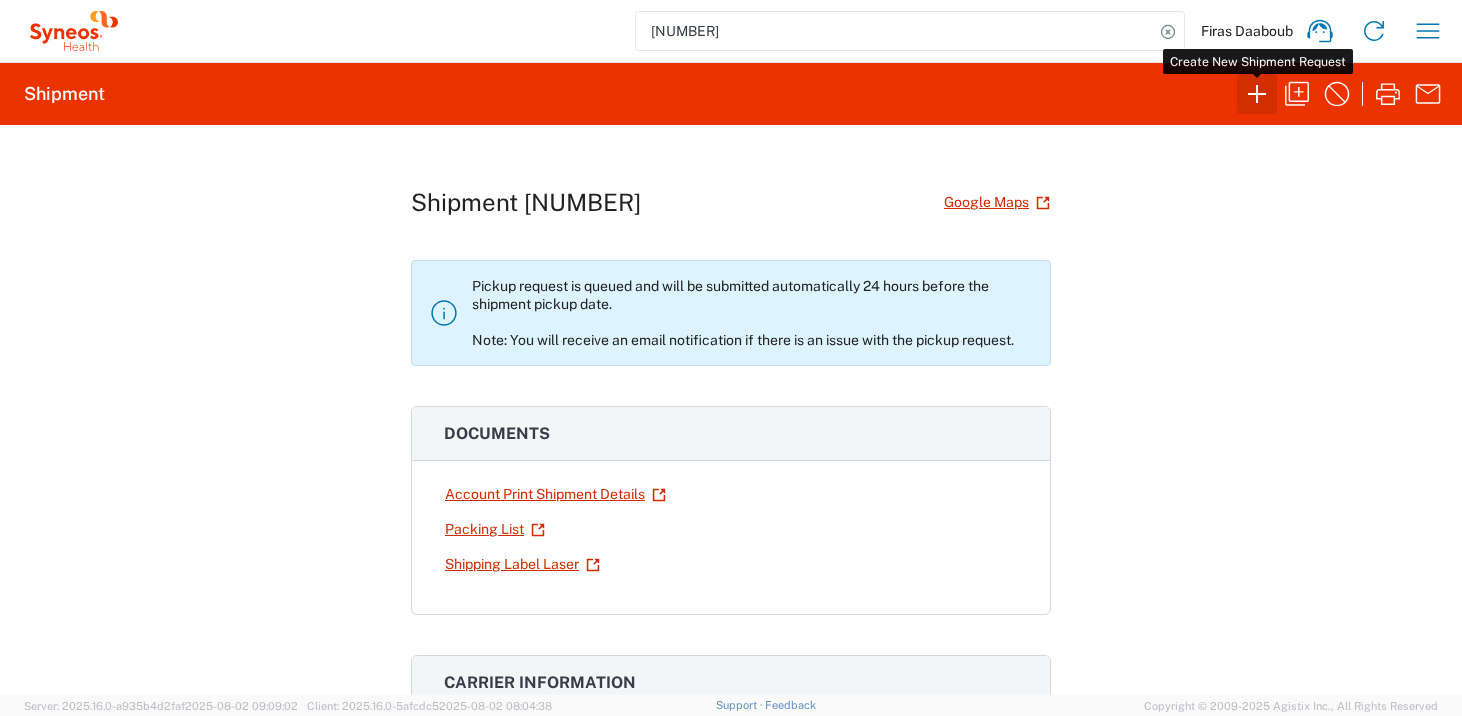 click 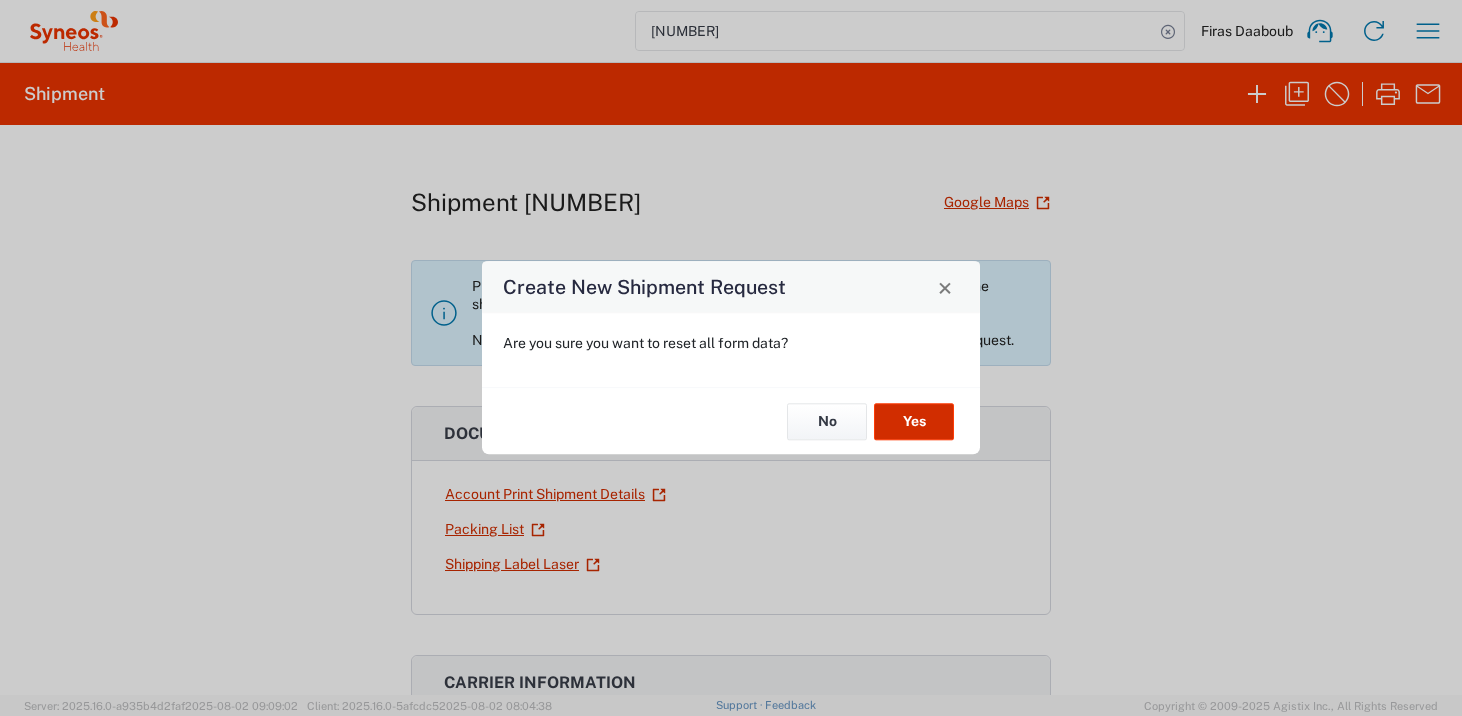 click on "Yes" 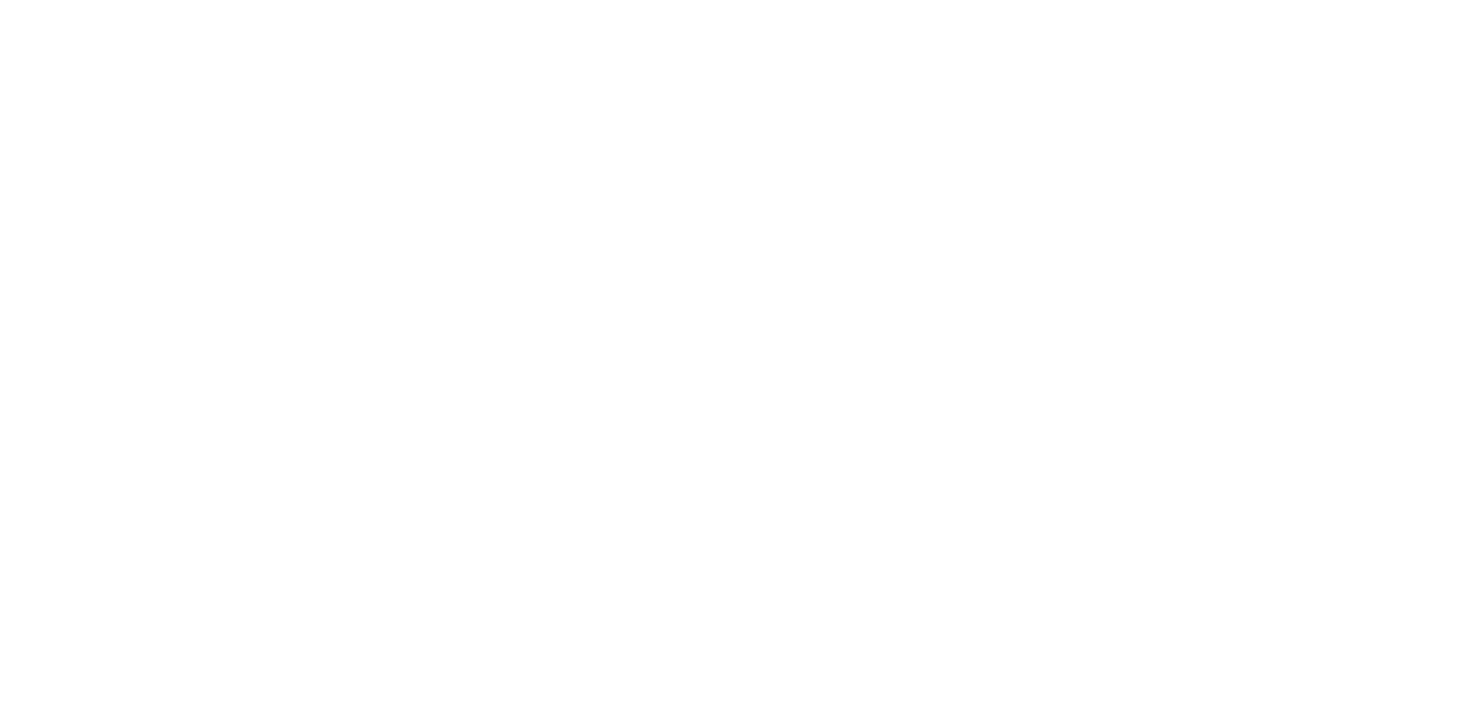 scroll, scrollTop: 0, scrollLeft: 0, axis: both 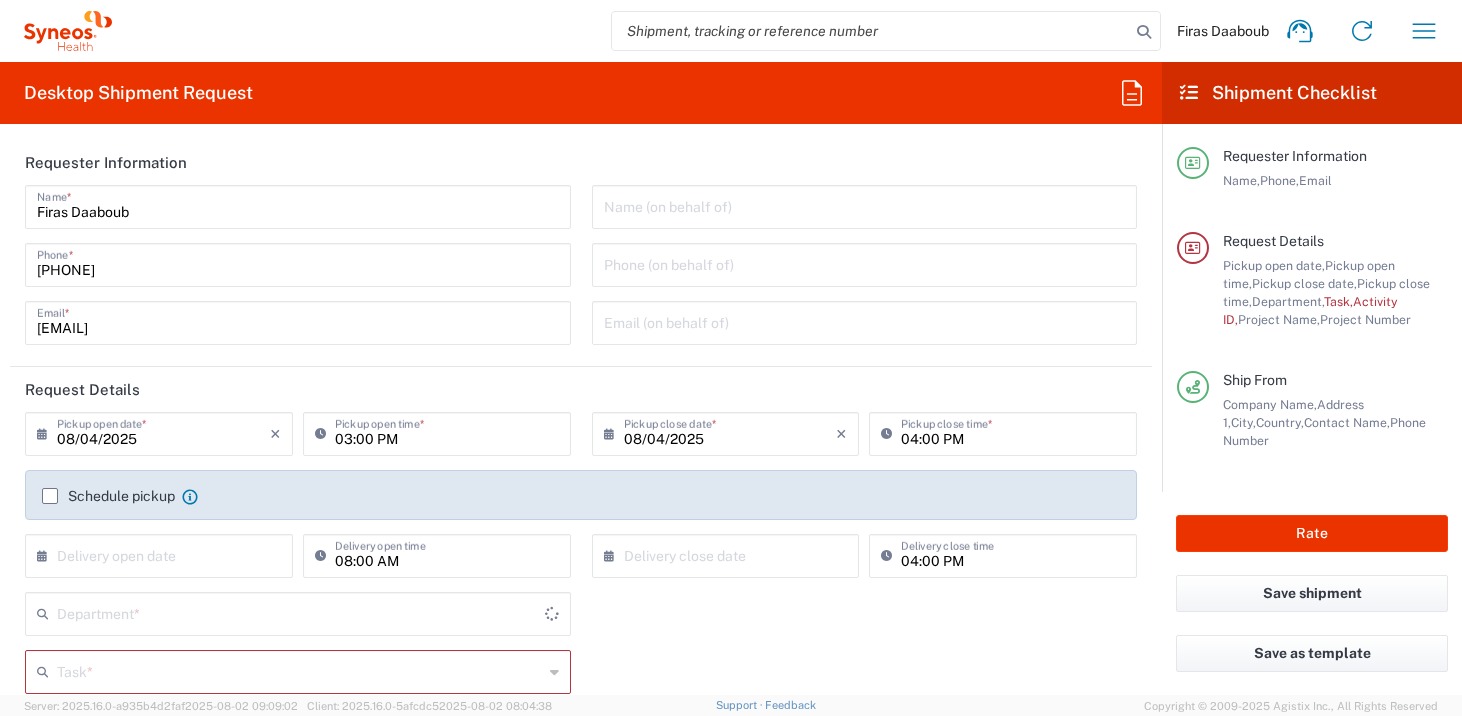 type on "France" 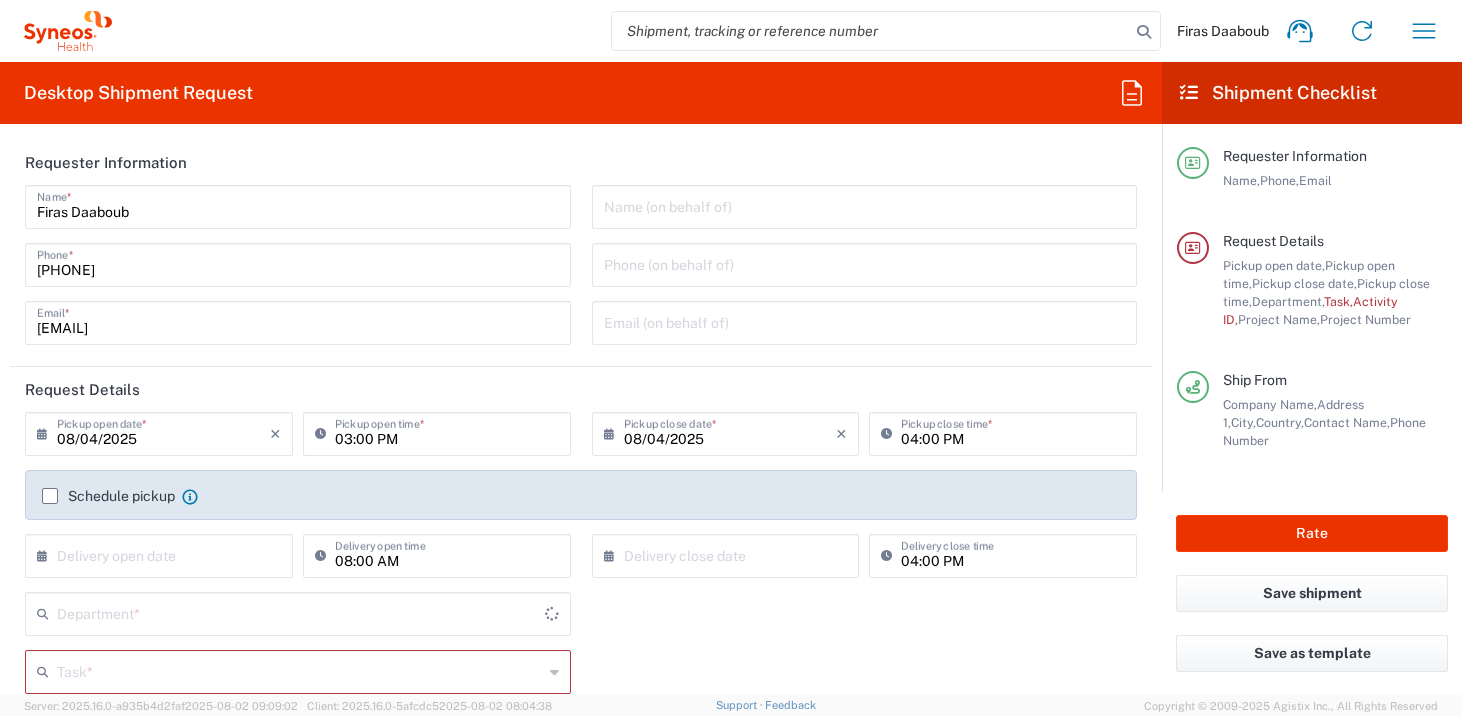 type on "4510" 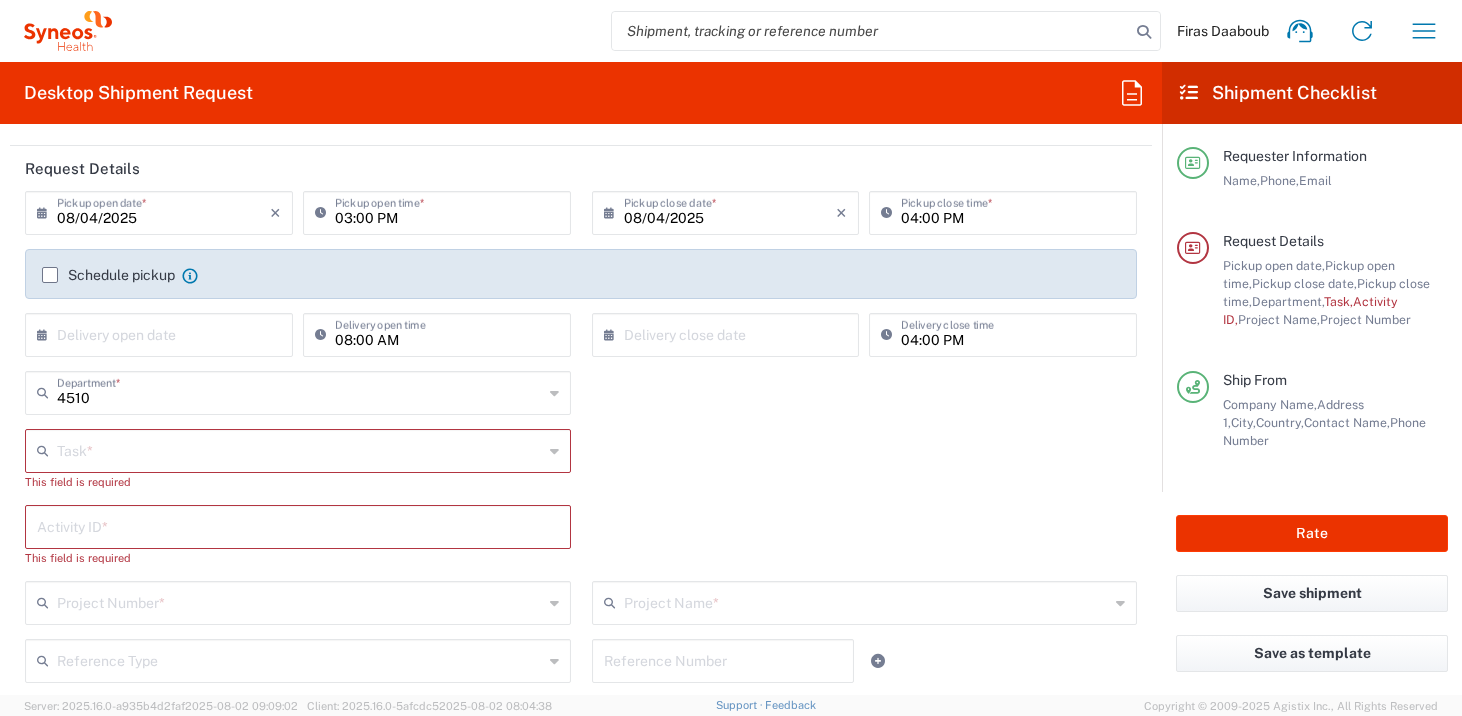 scroll, scrollTop: 244, scrollLeft: 0, axis: vertical 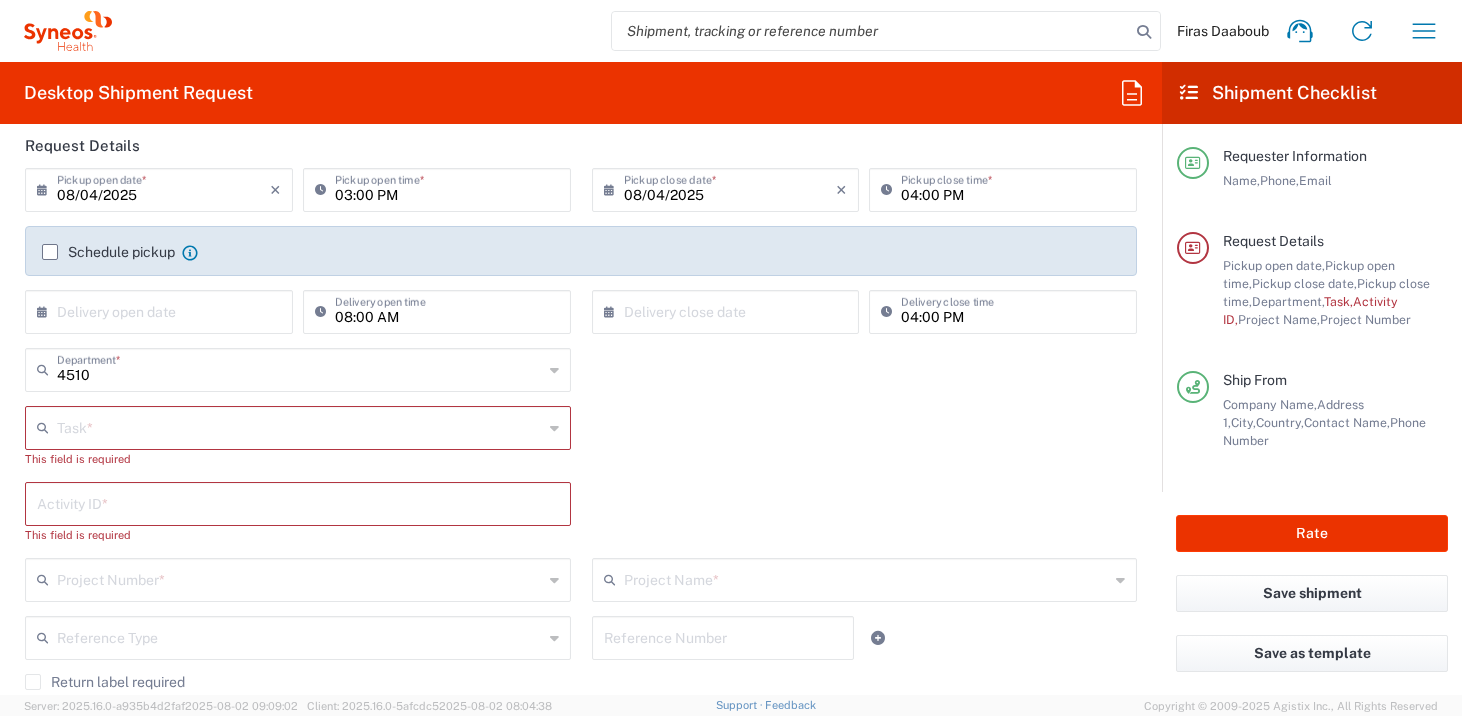click at bounding box center [300, 426] 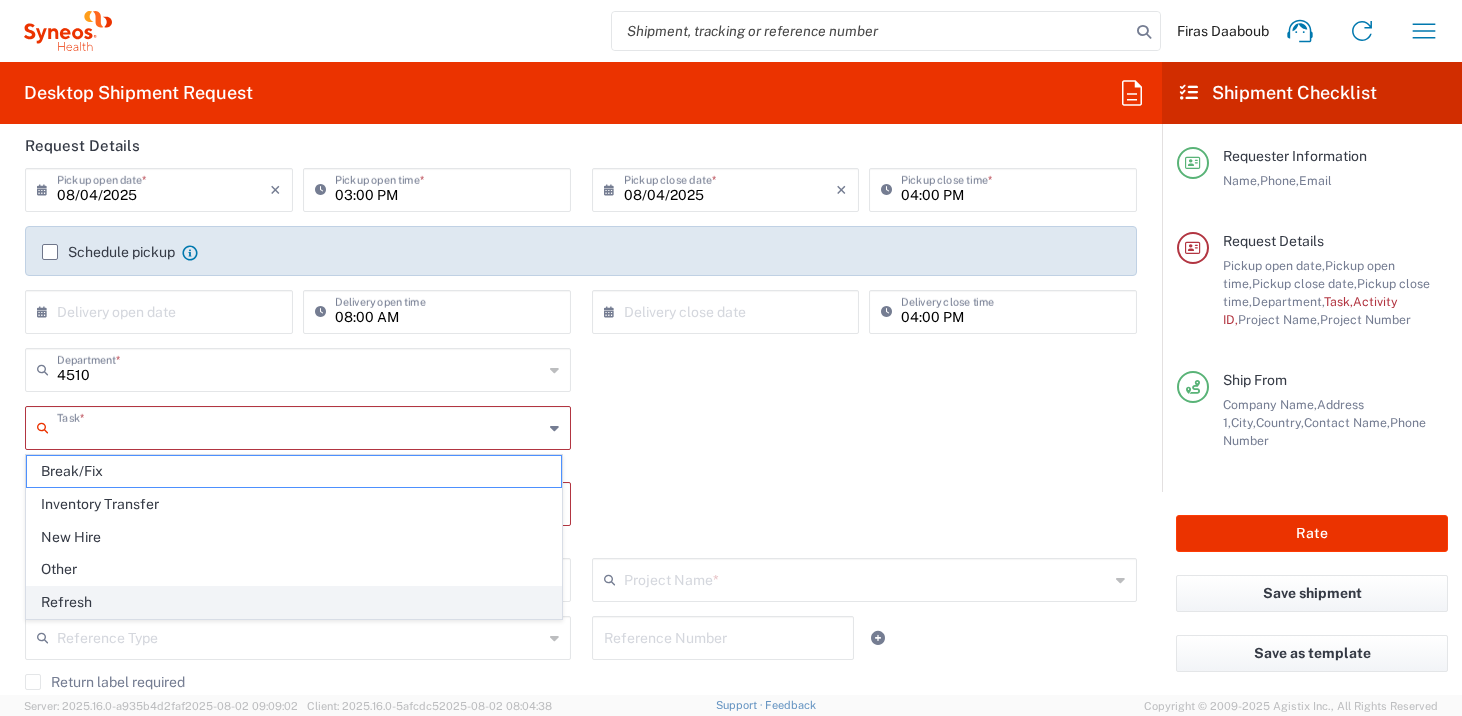 click on "Refresh" 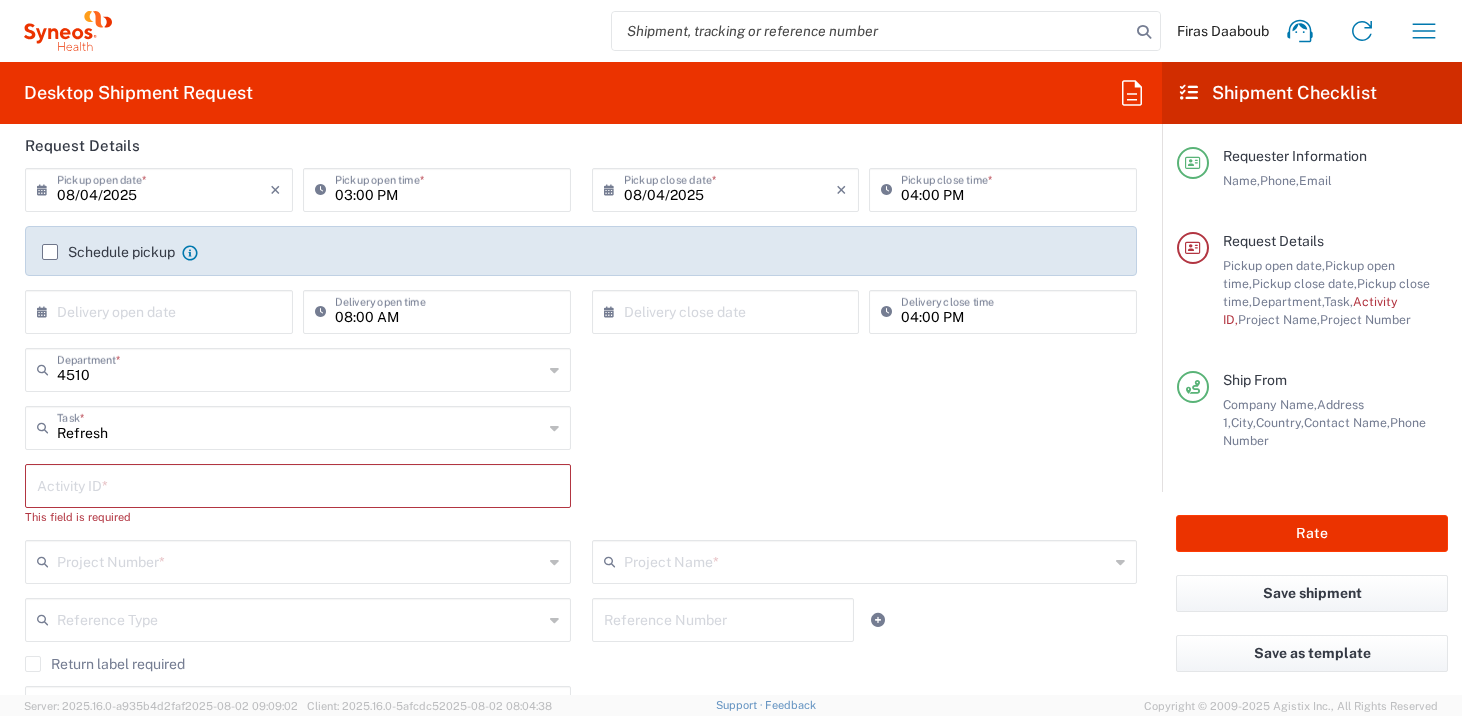click on "Activity ID  *" 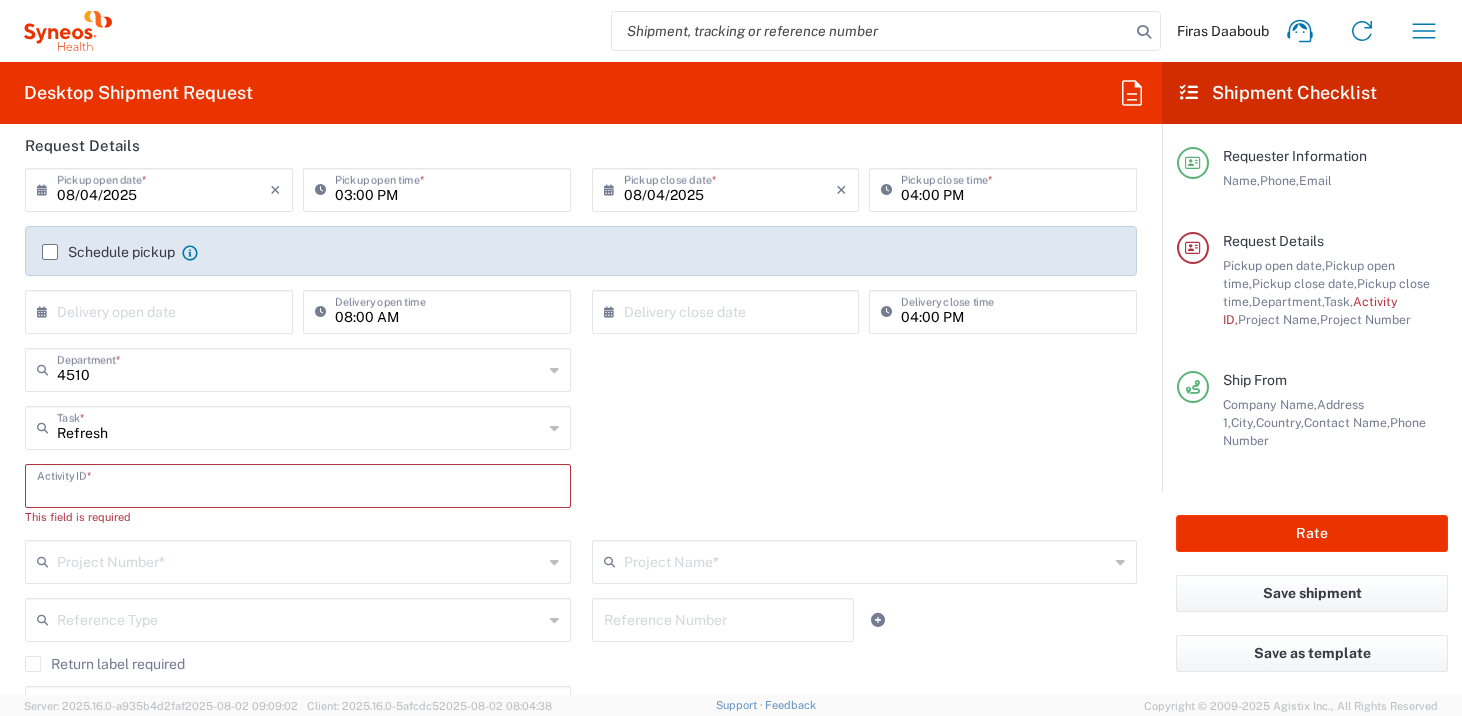 click at bounding box center (298, 484) 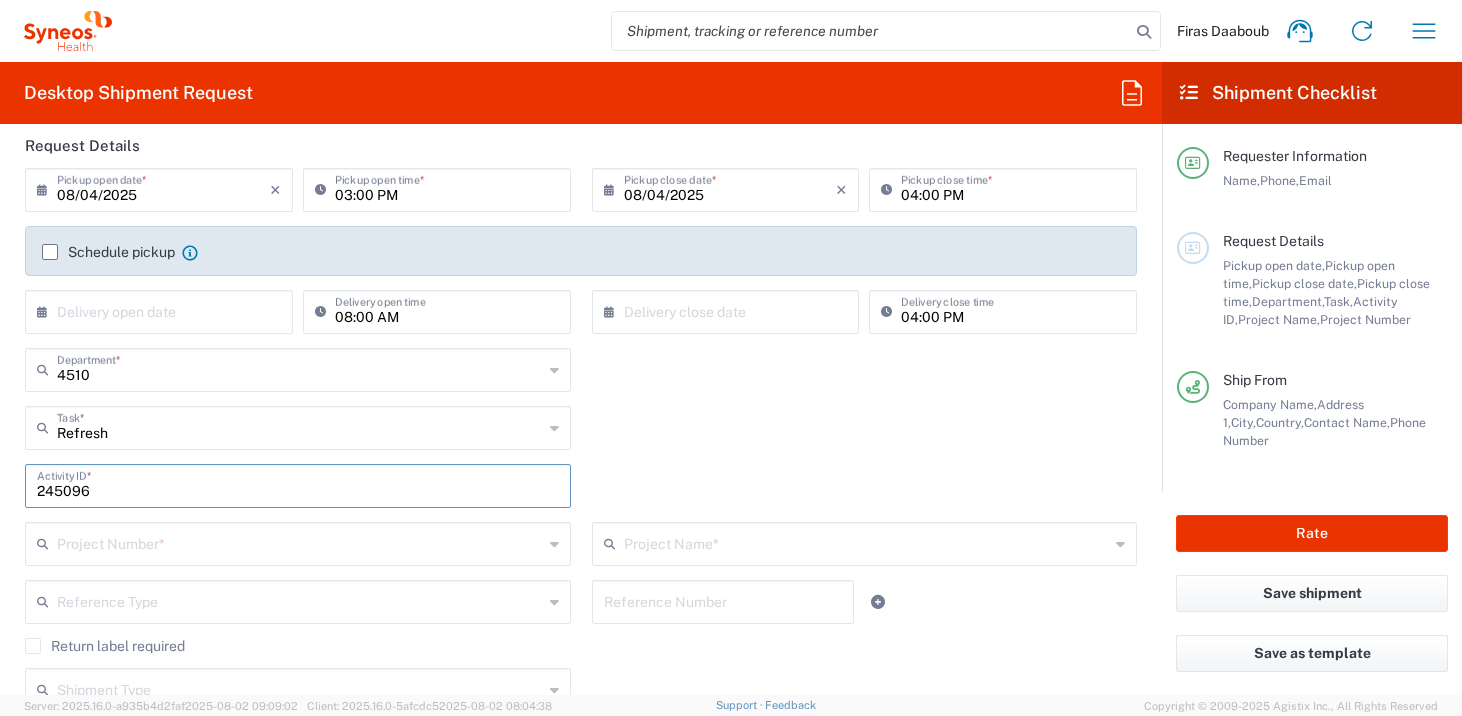 scroll, scrollTop: 157, scrollLeft: 0, axis: vertical 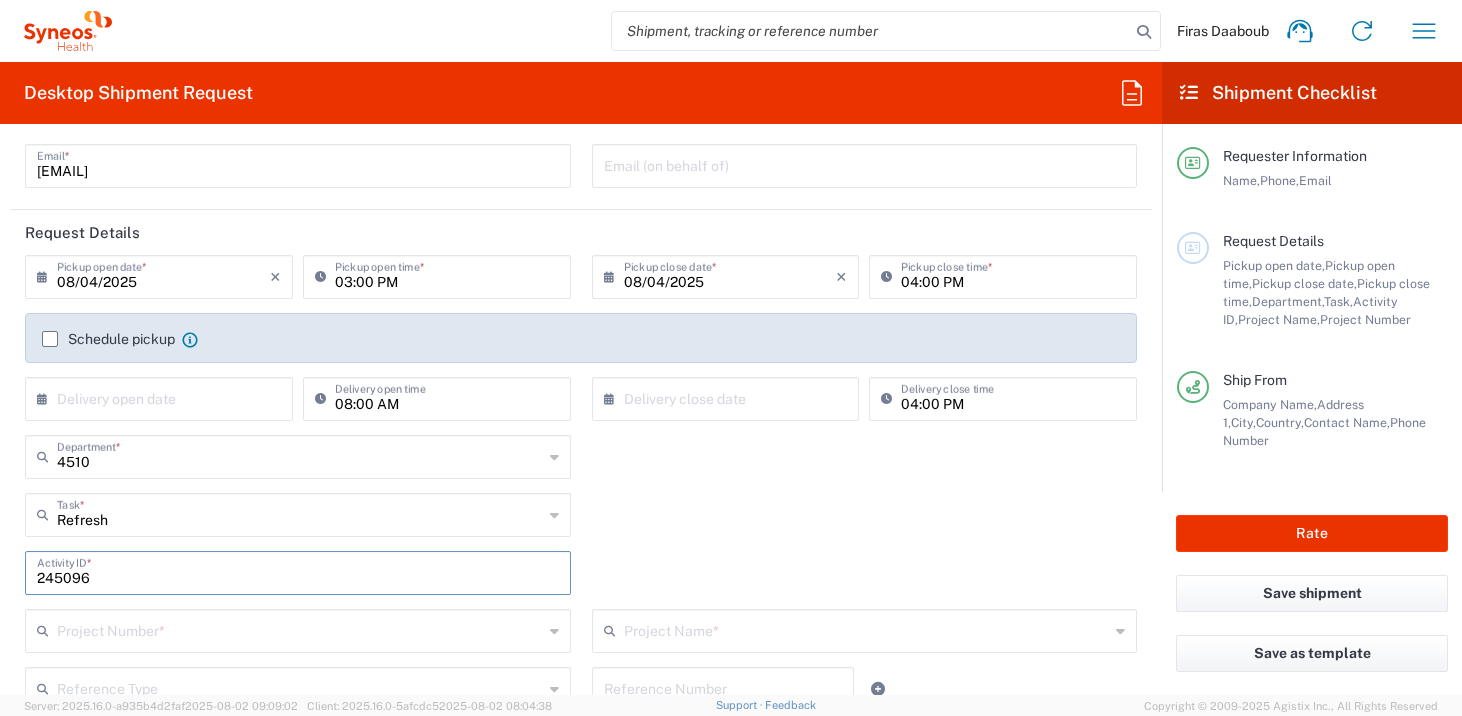type on "245096" 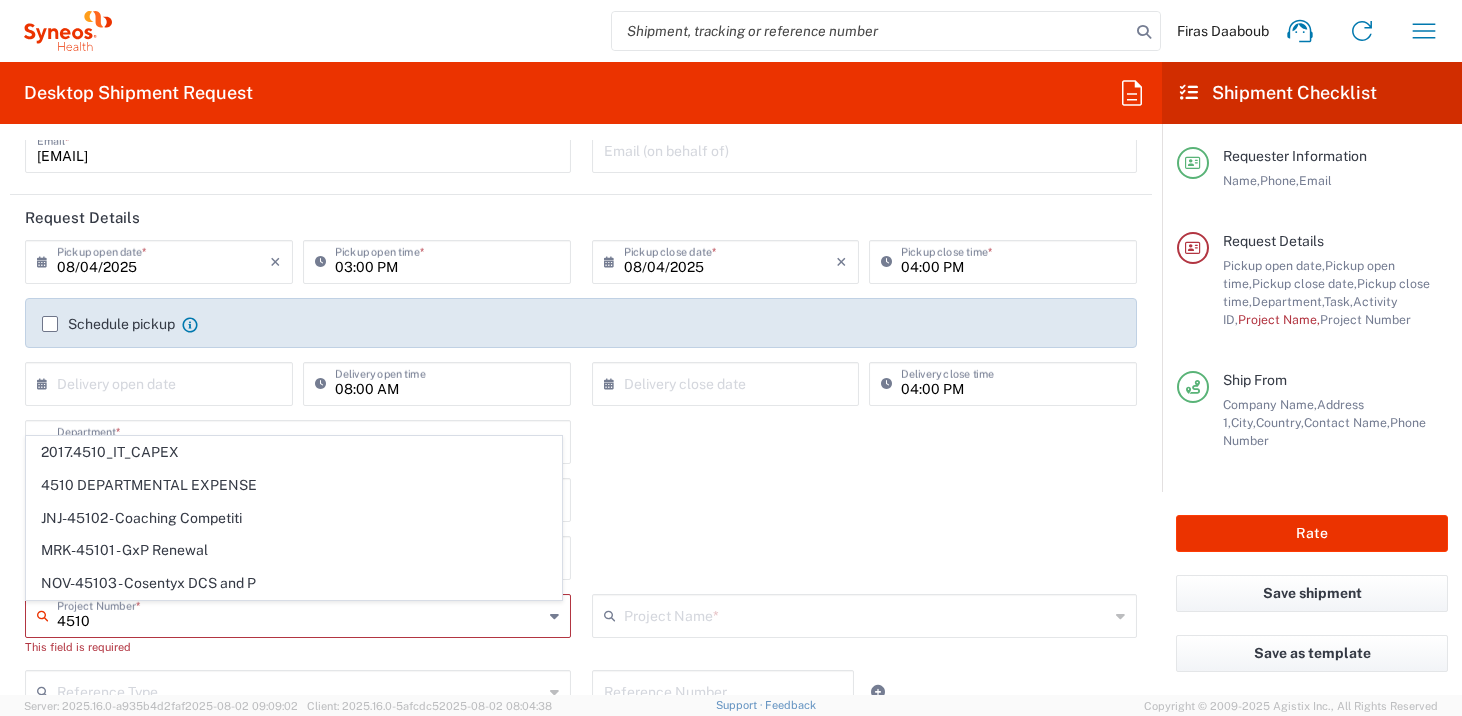 scroll, scrollTop: 131, scrollLeft: 0, axis: vertical 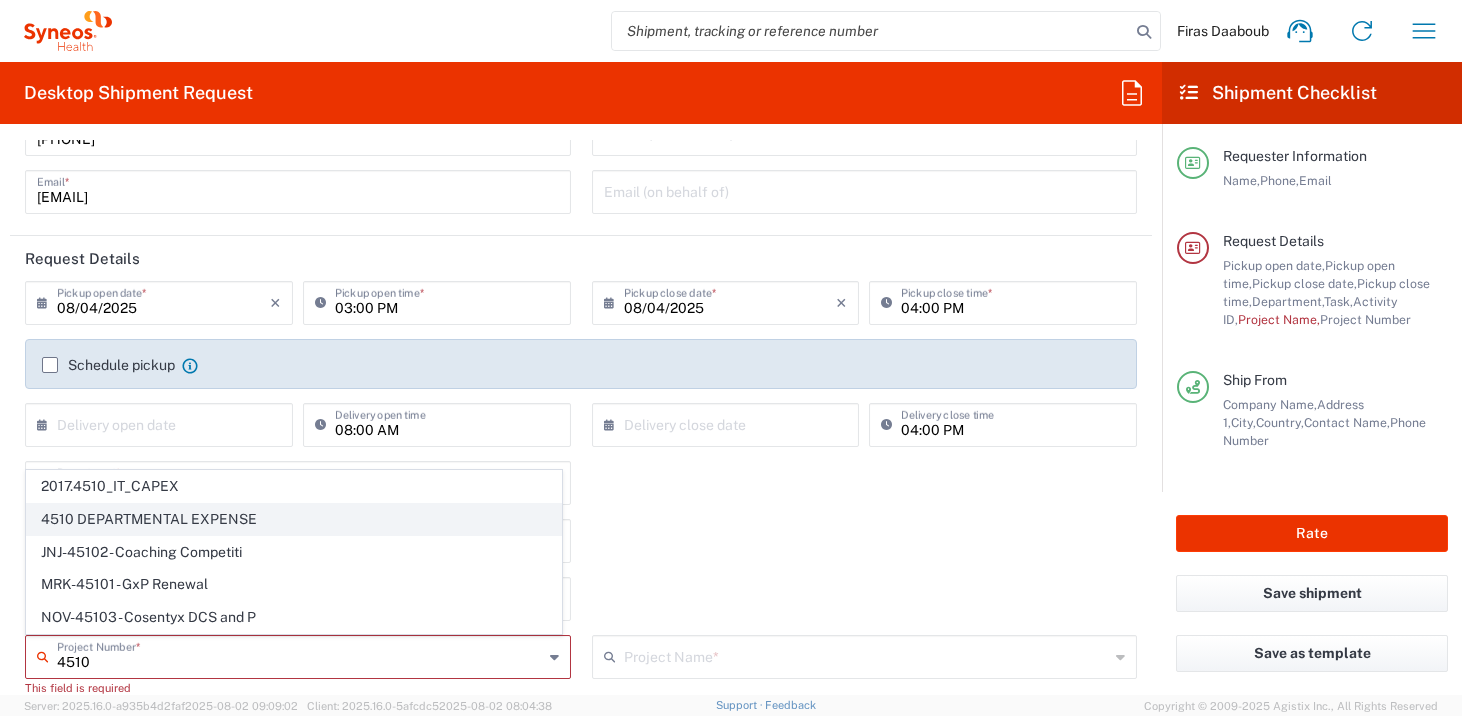 click on "4510 DEPARTMENTAL EXPENSE" 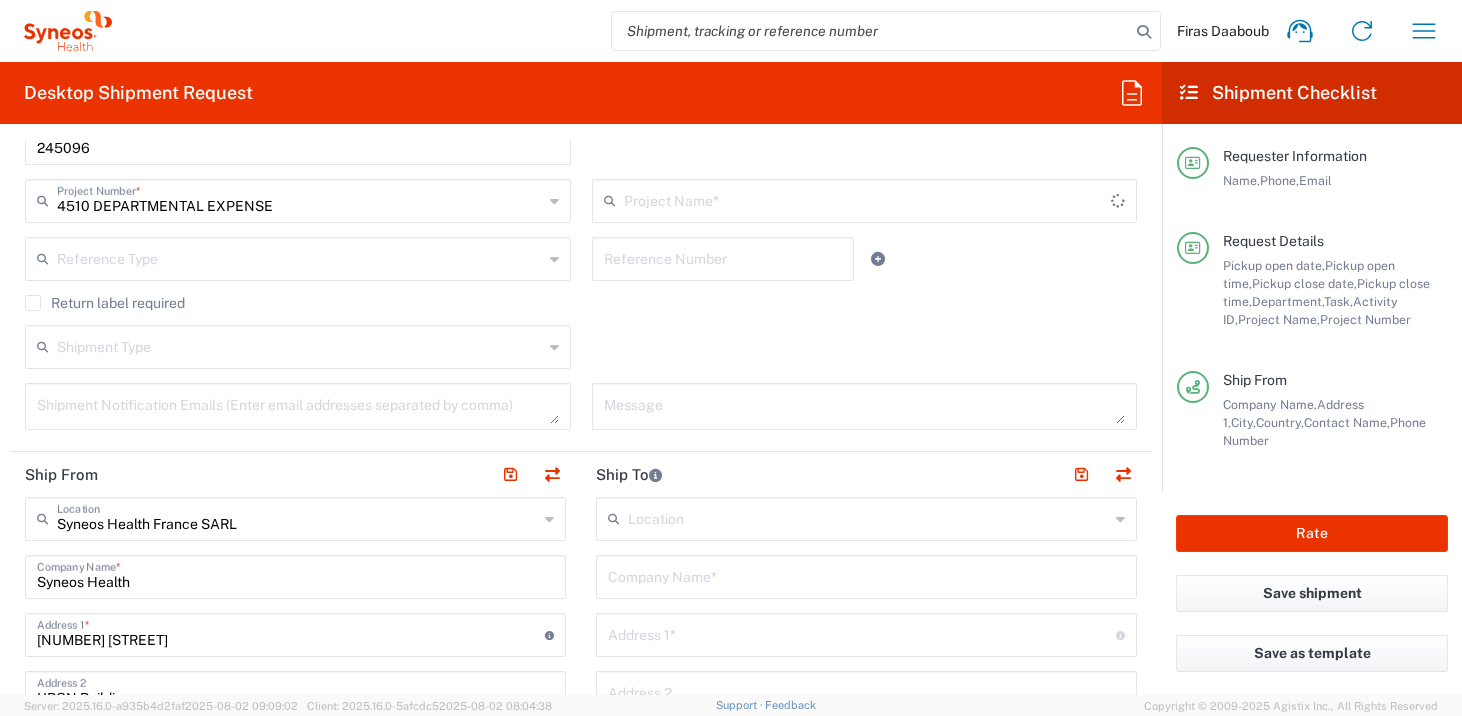type on "4510 DEPARTMENTAL EXPENSE" 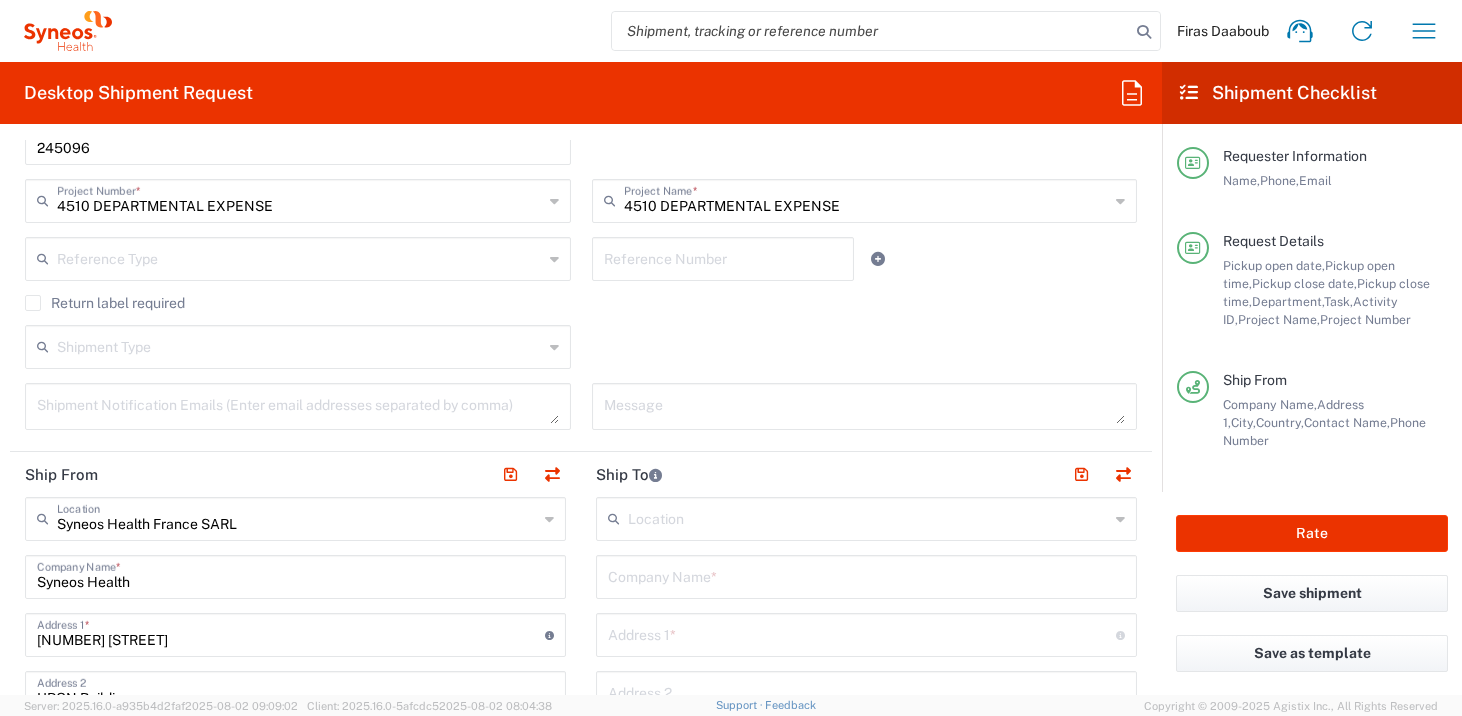 scroll, scrollTop: 829, scrollLeft: 0, axis: vertical 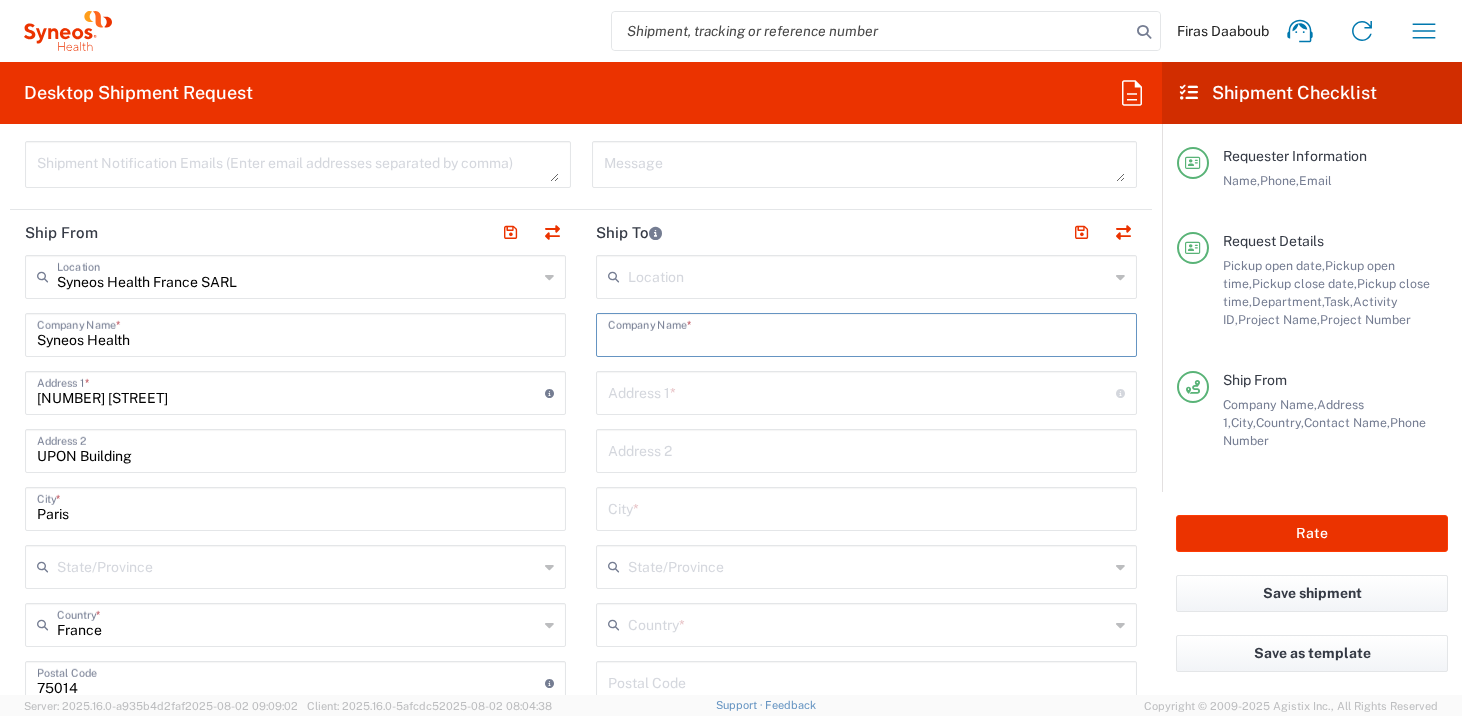 click at bounding box center [866, 333] 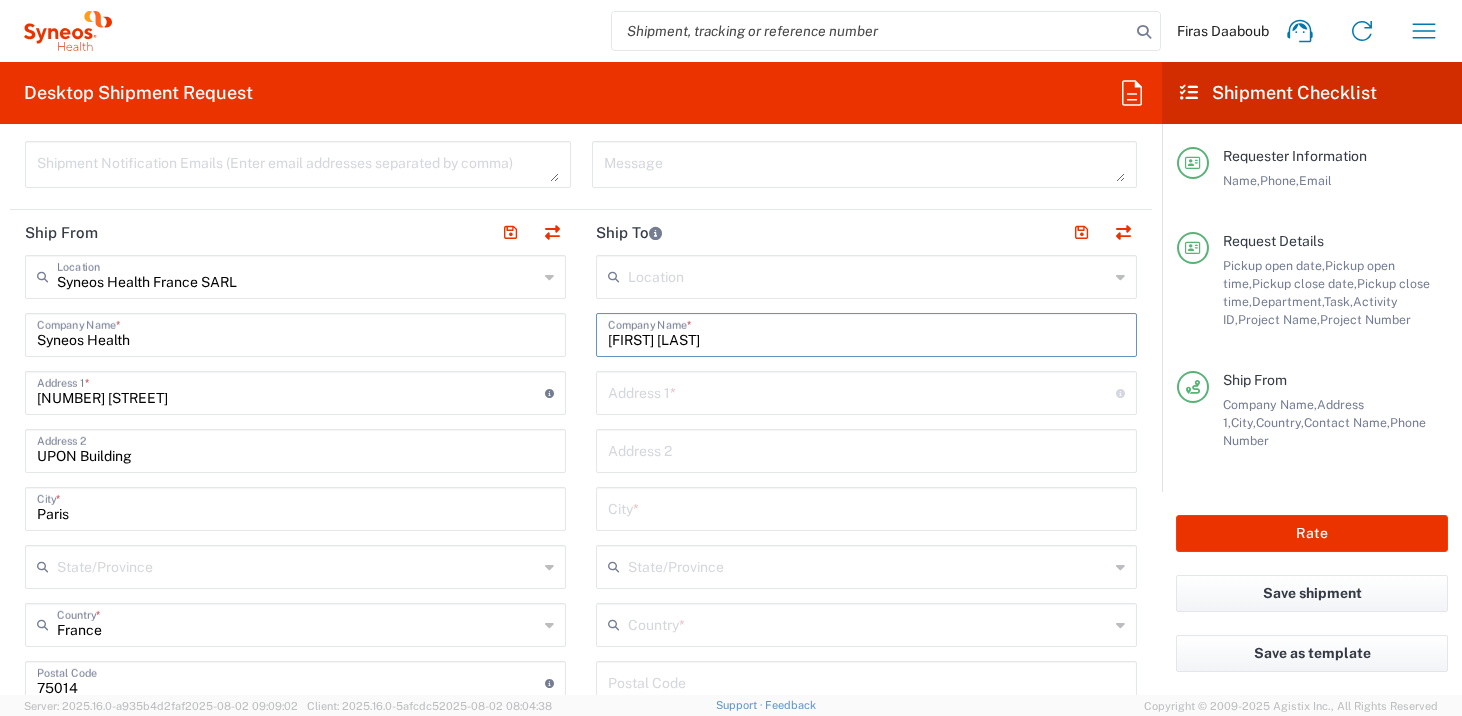 scroll, scrollTop: 1102, scrollLeft: 0, axis: vertical 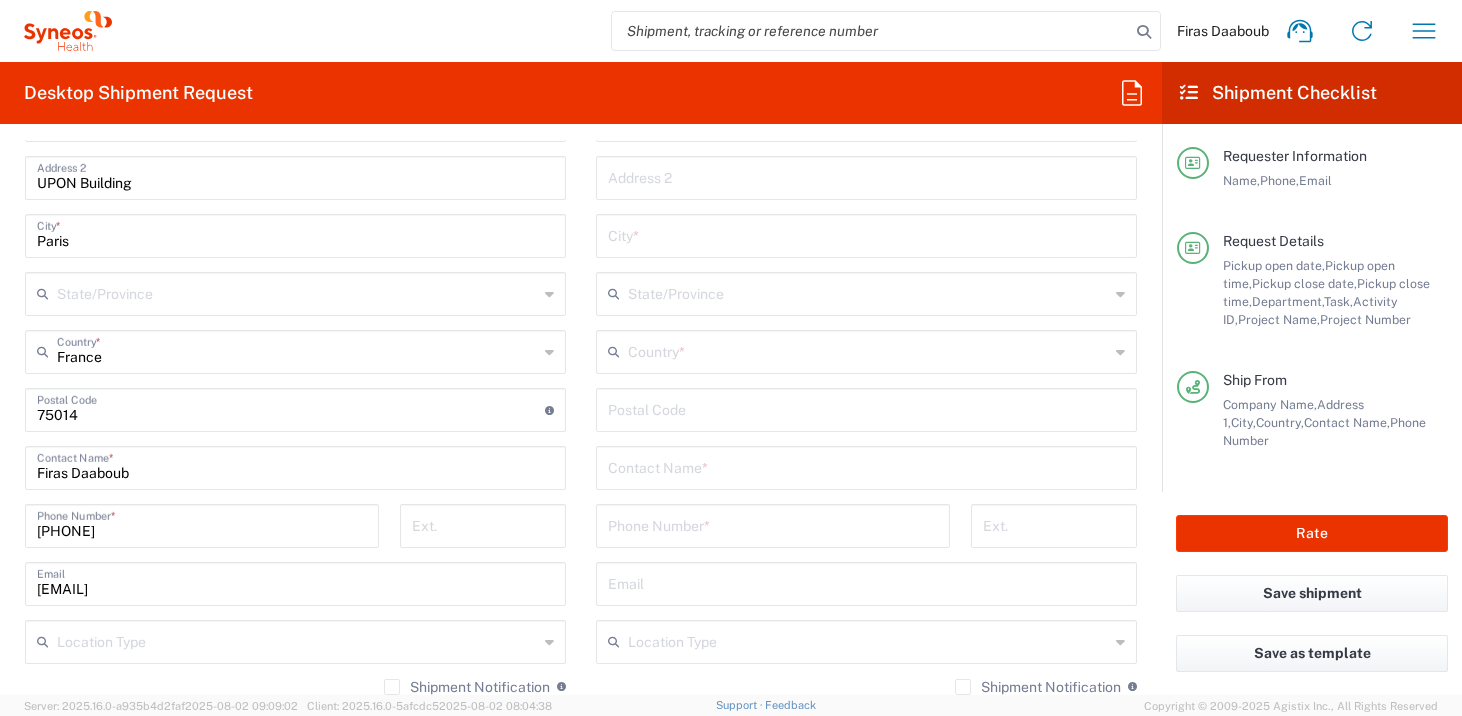 type on "Stephanie Vrancken" 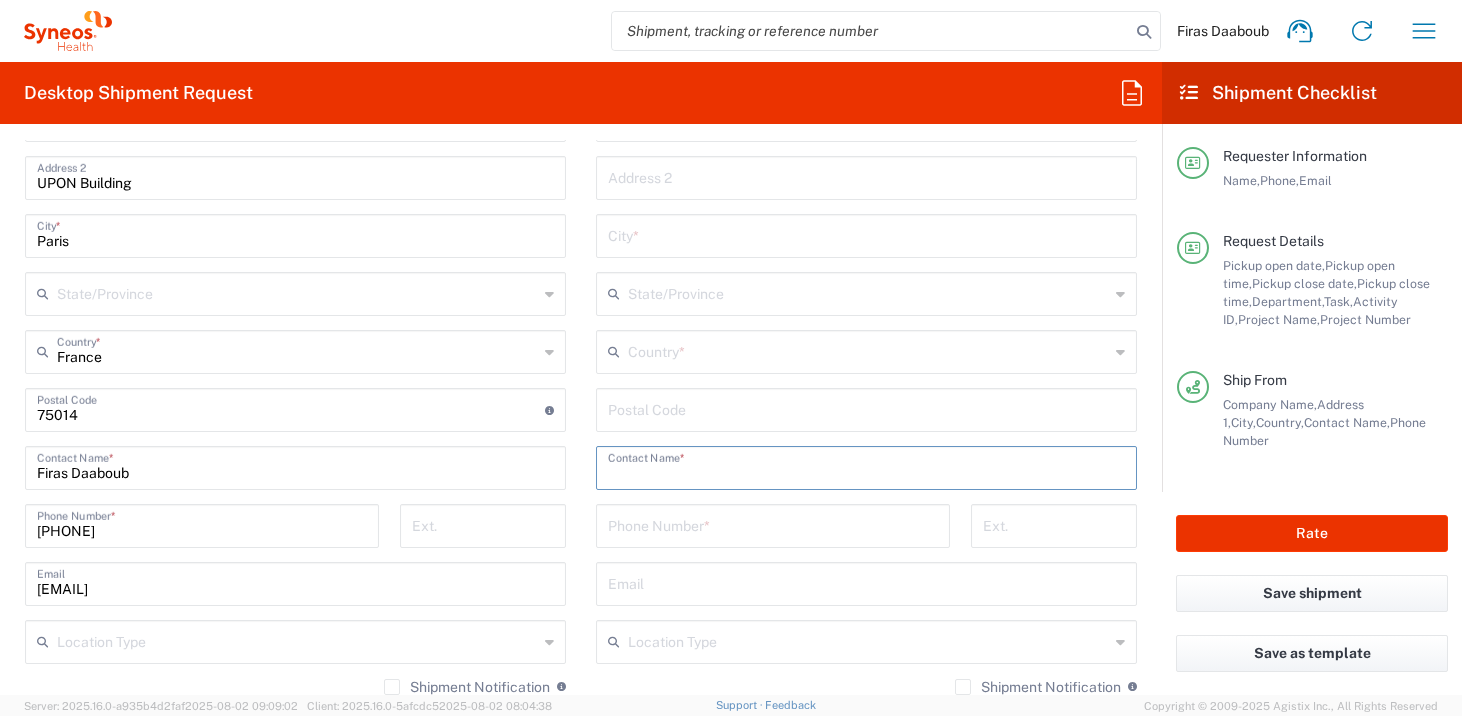 paste on "Stephanie Vrancken" 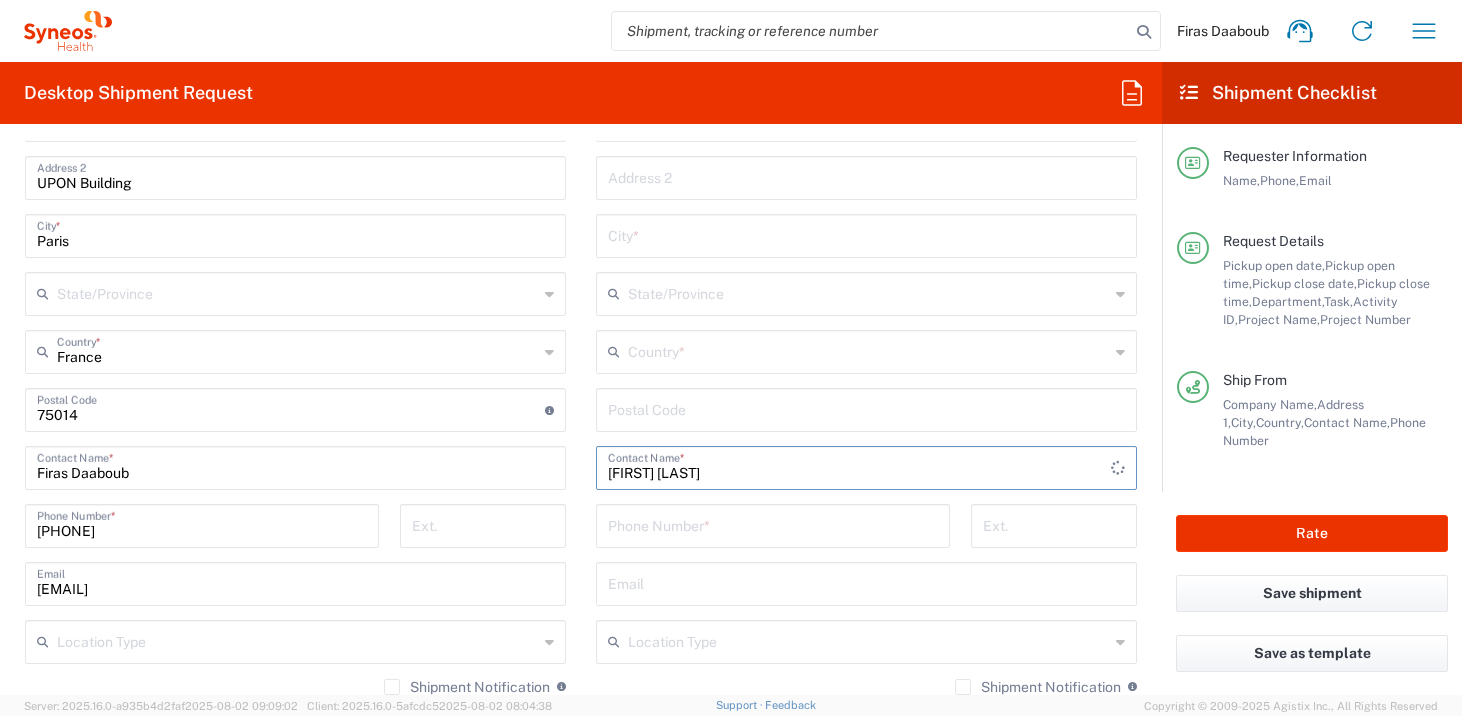 type on "Stephanie Vrancken" 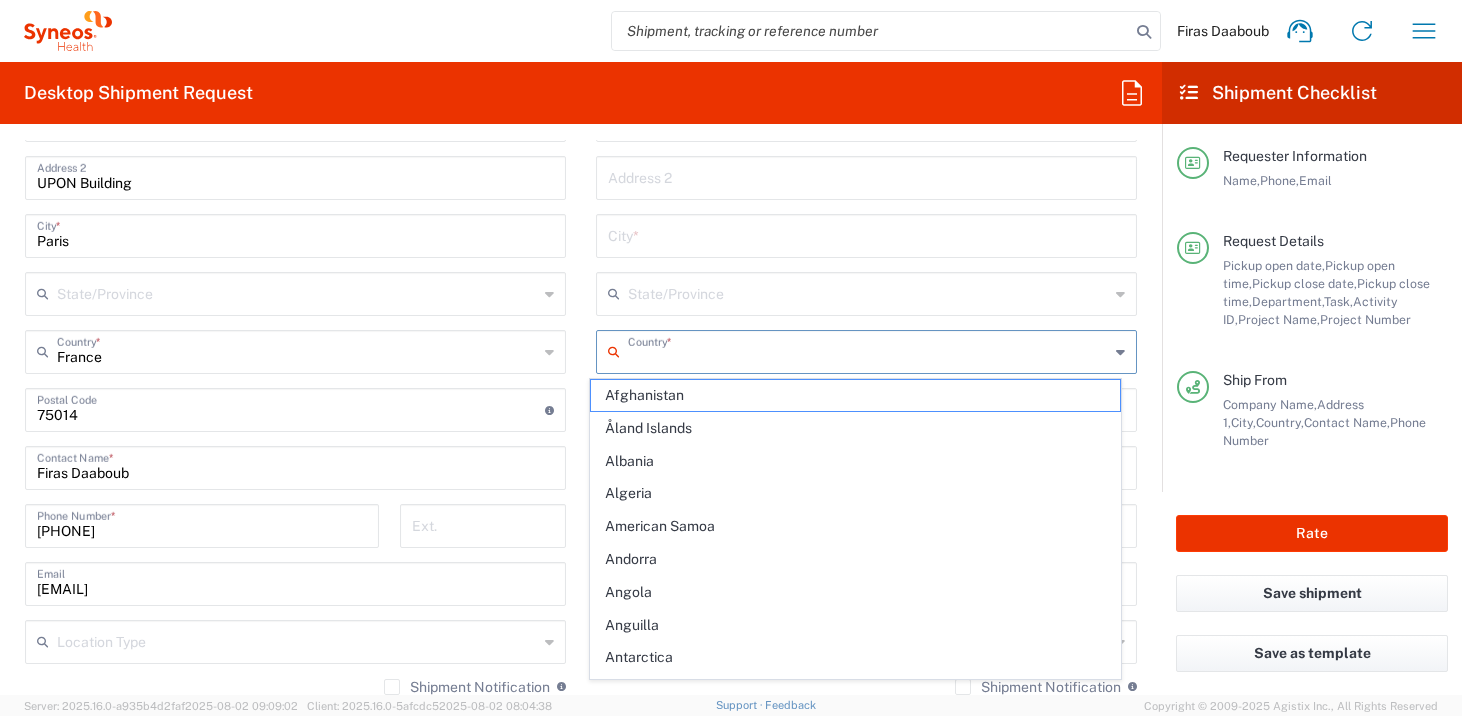 click at bounding box center [868, 350] 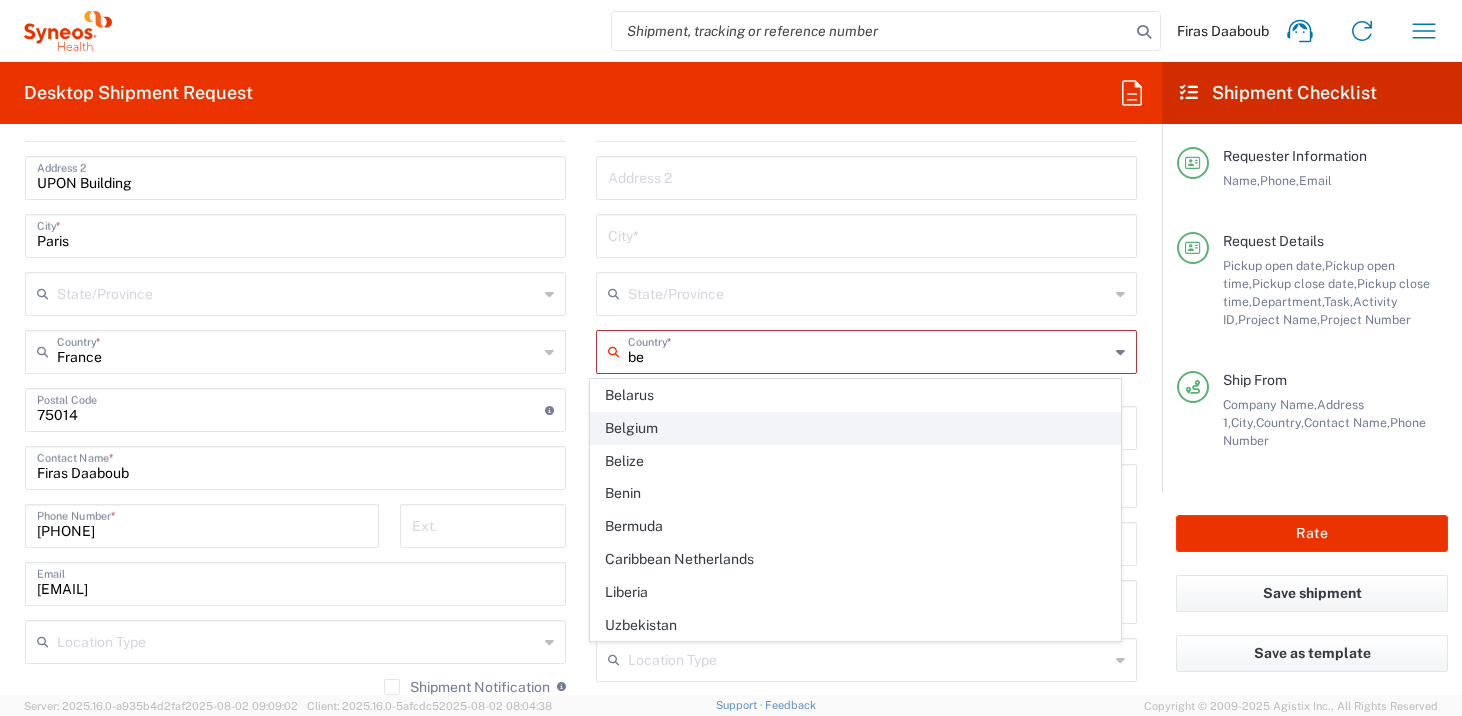 click on "Belgium" 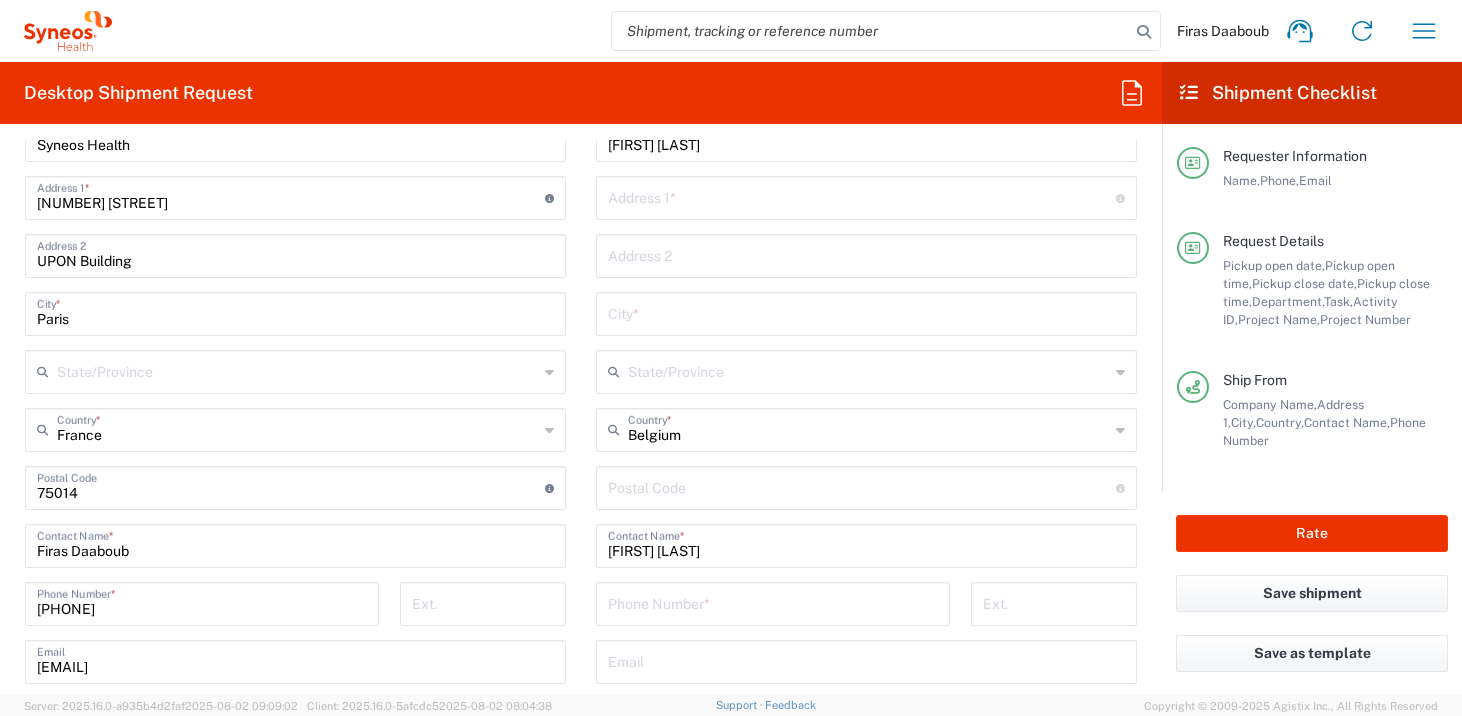 scroll, scrollTop: 988, scrollLeft: 0, axis: vertical 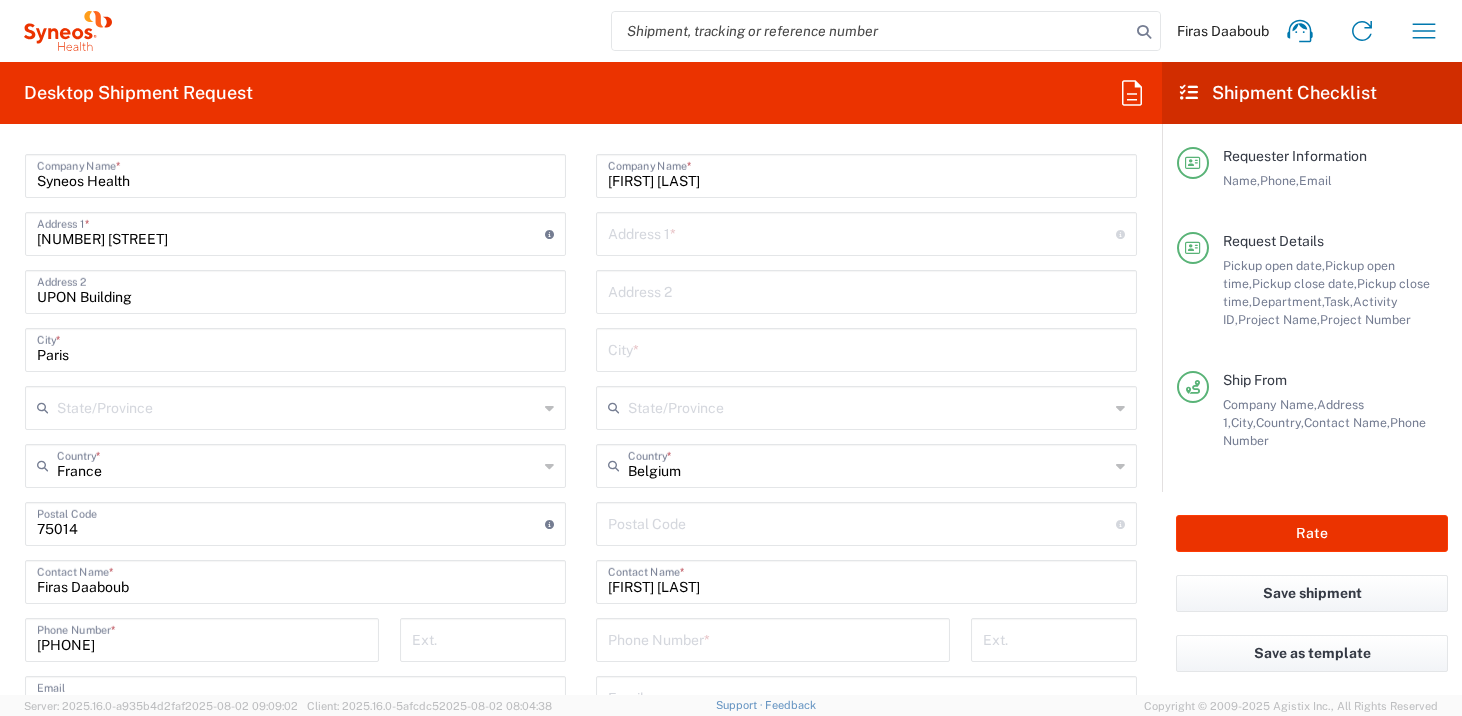 click at bounding box center (862, 232) 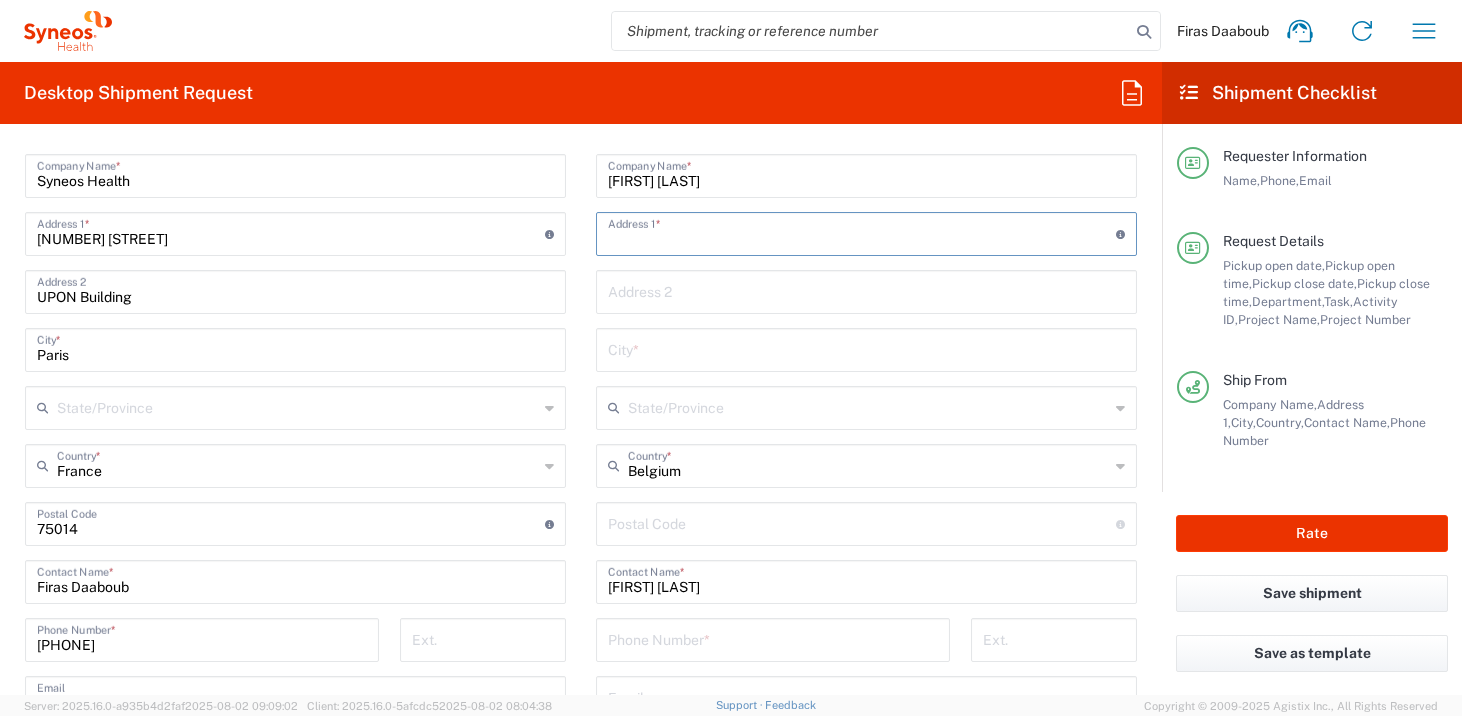 paste on "Lageweg 200" 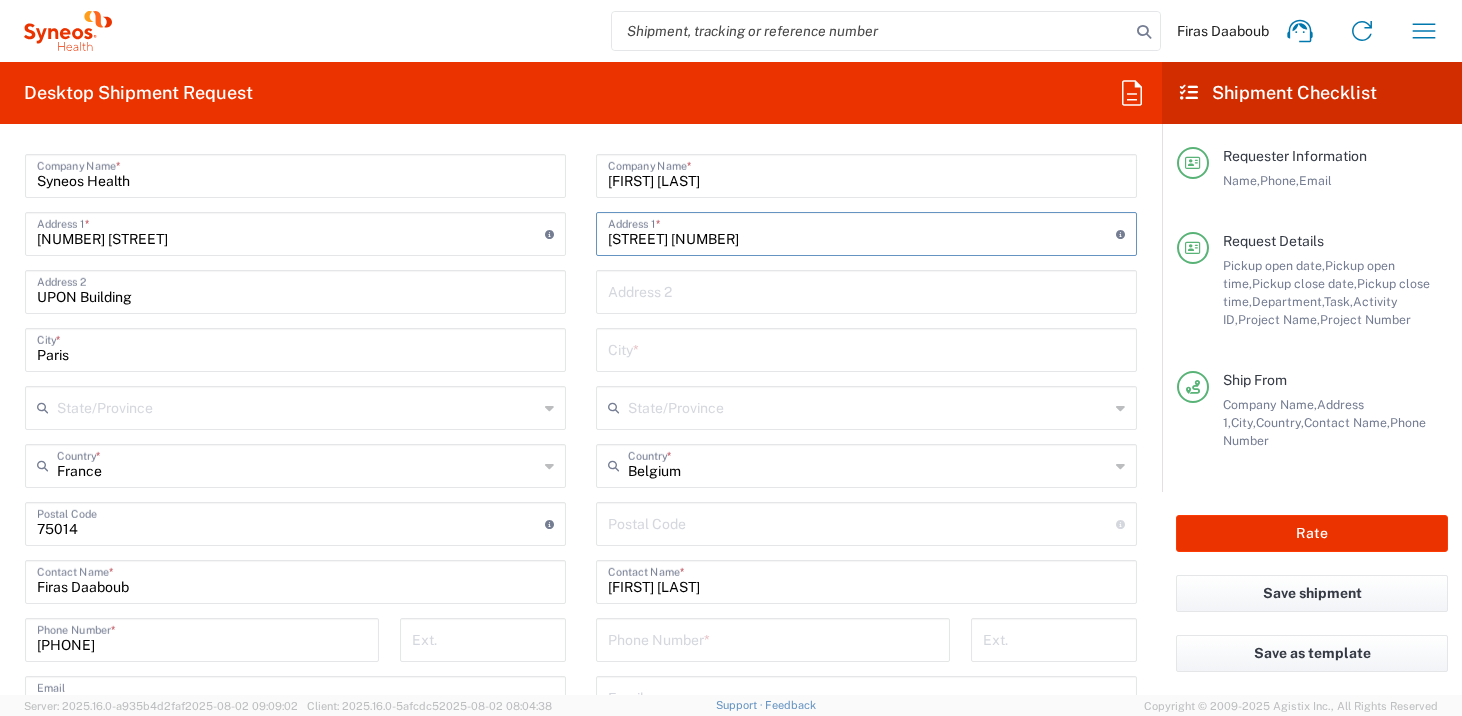 type on "Lageweg 200" 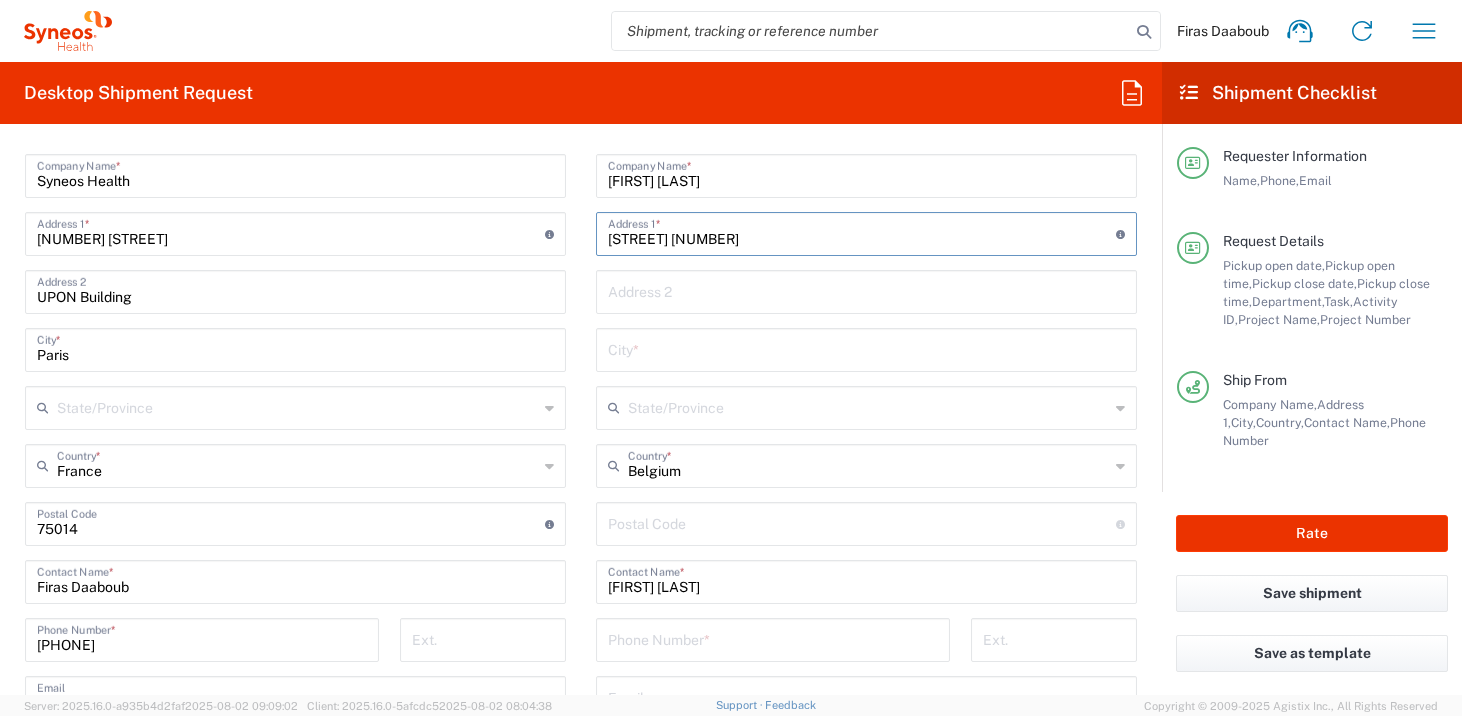 click at bounding box center (866, 348) 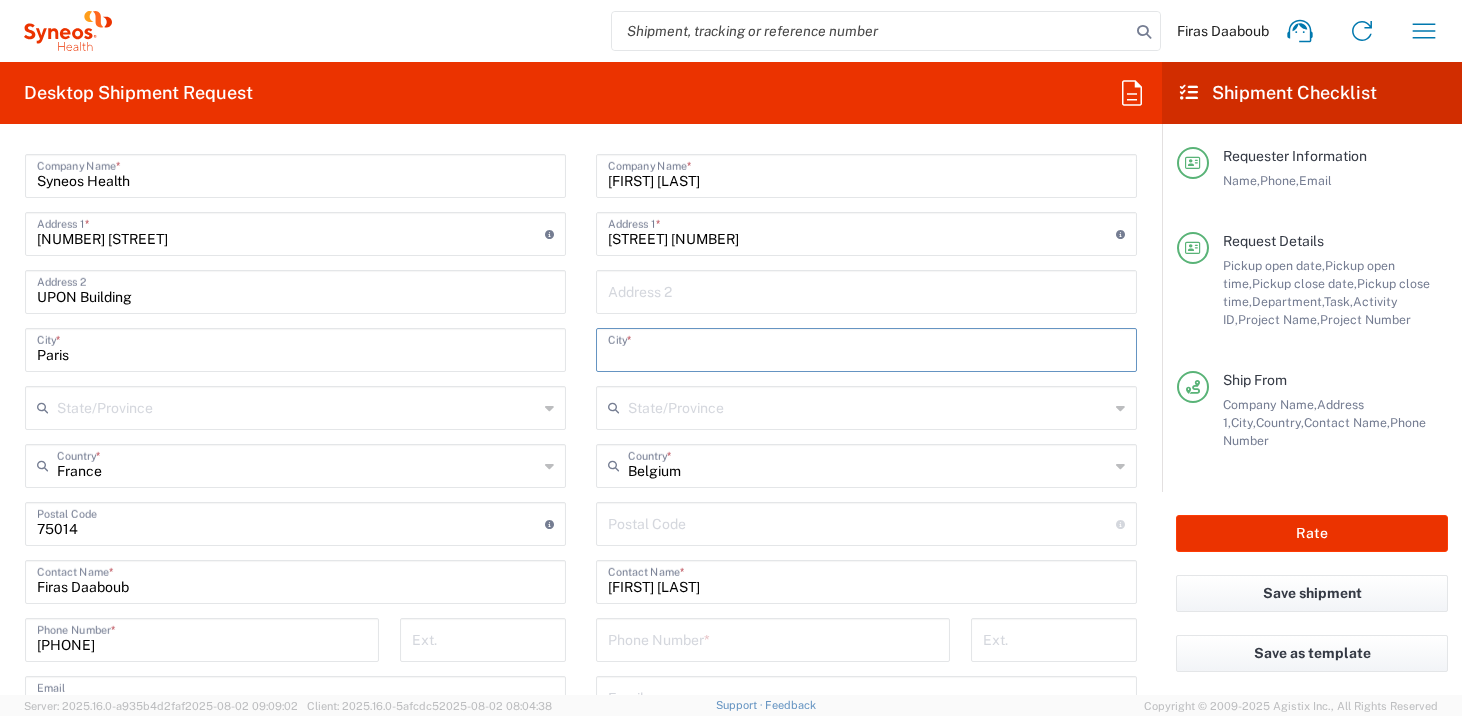 paste on "Hoboken" 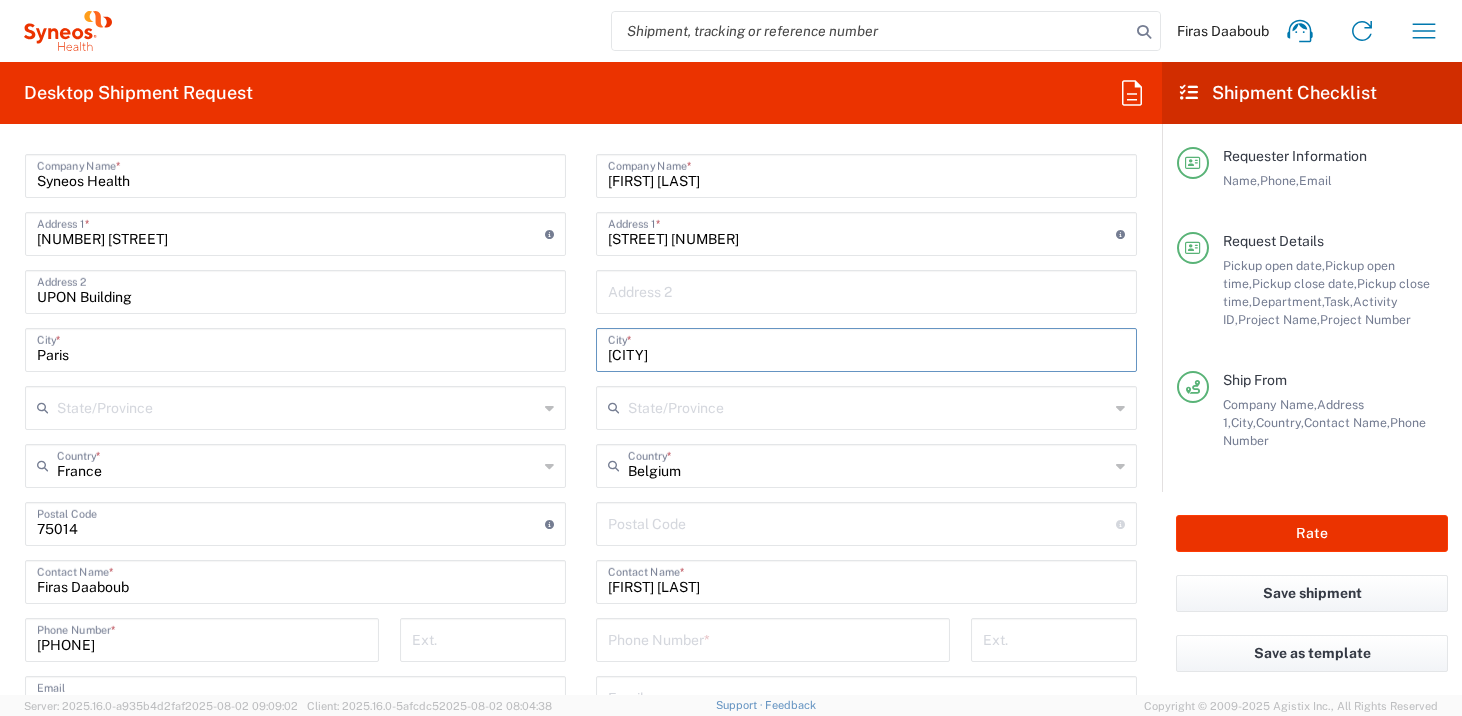 type on "Hoboken" 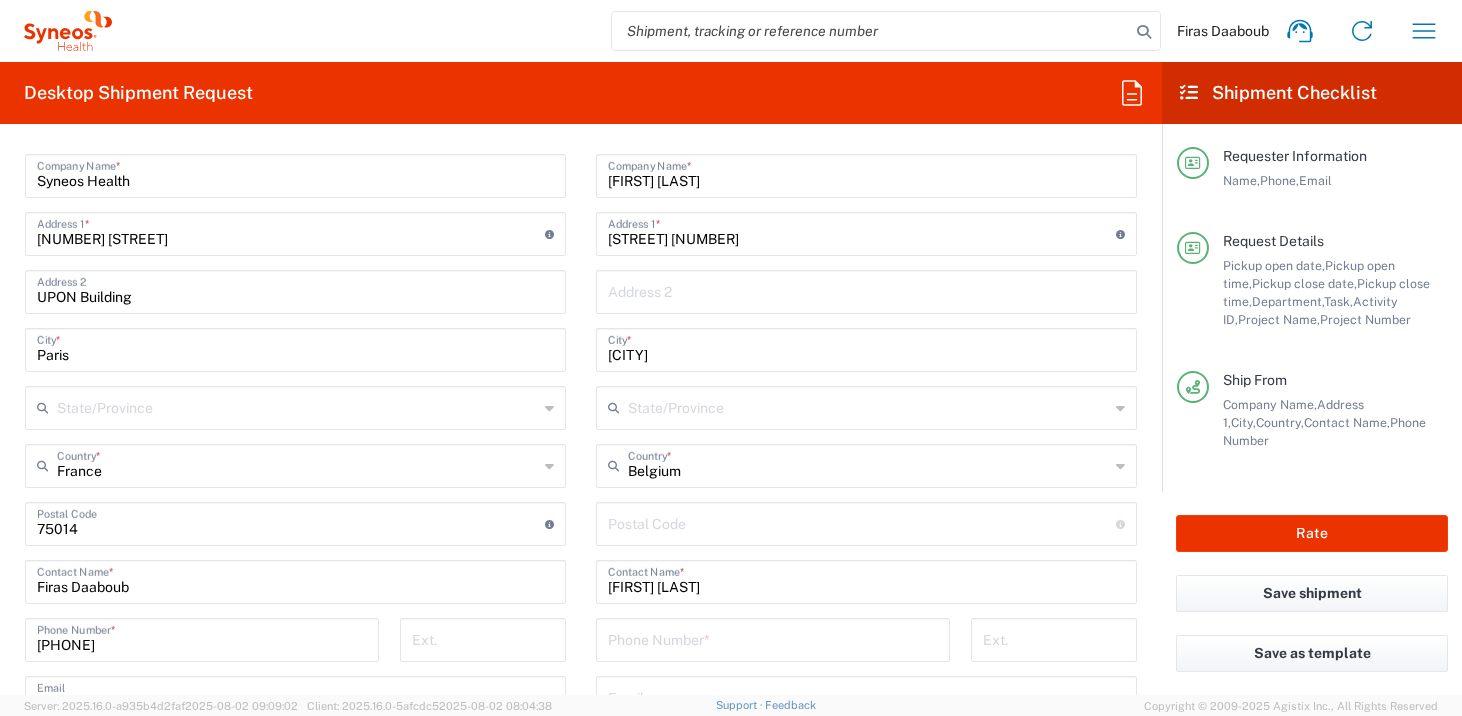 click on "Postal Code  Postal Code for Belgium should have the following format:
4 digits" 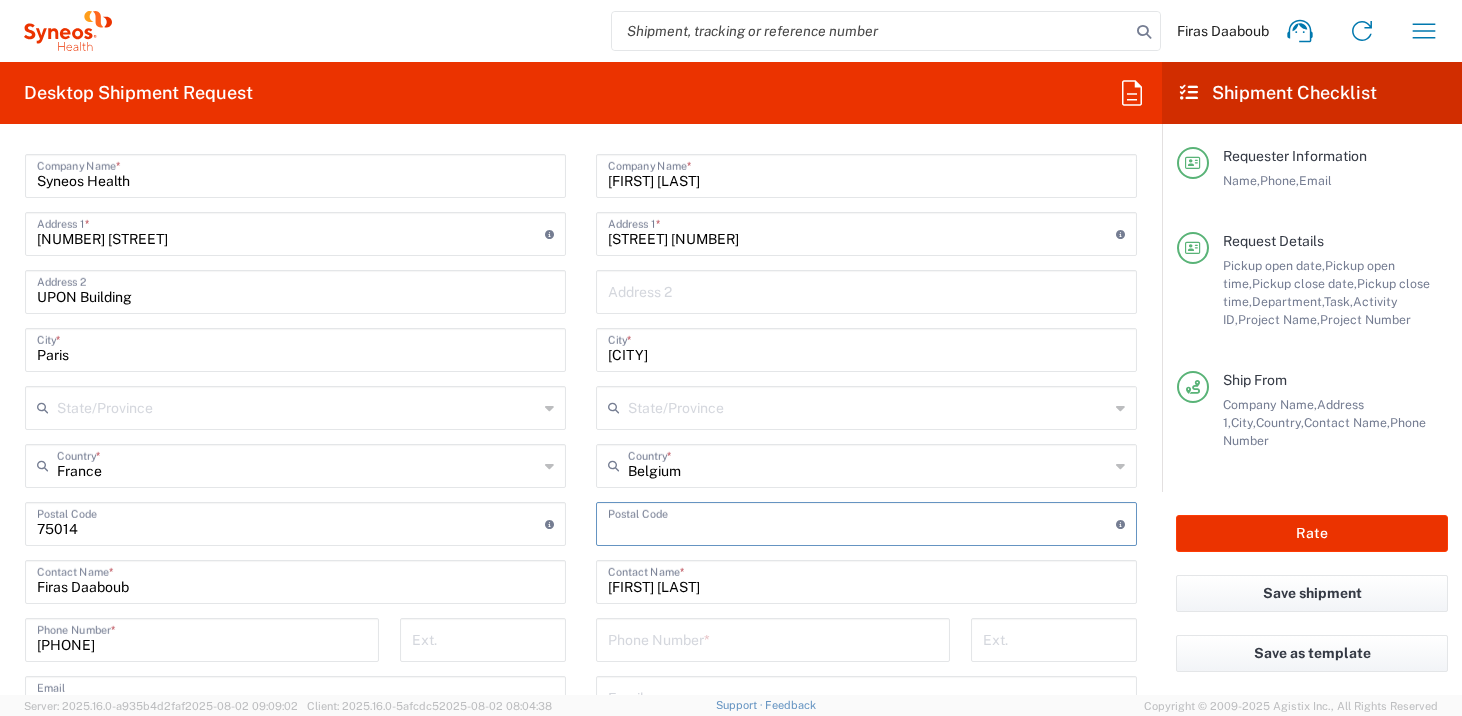 paste on "2660" 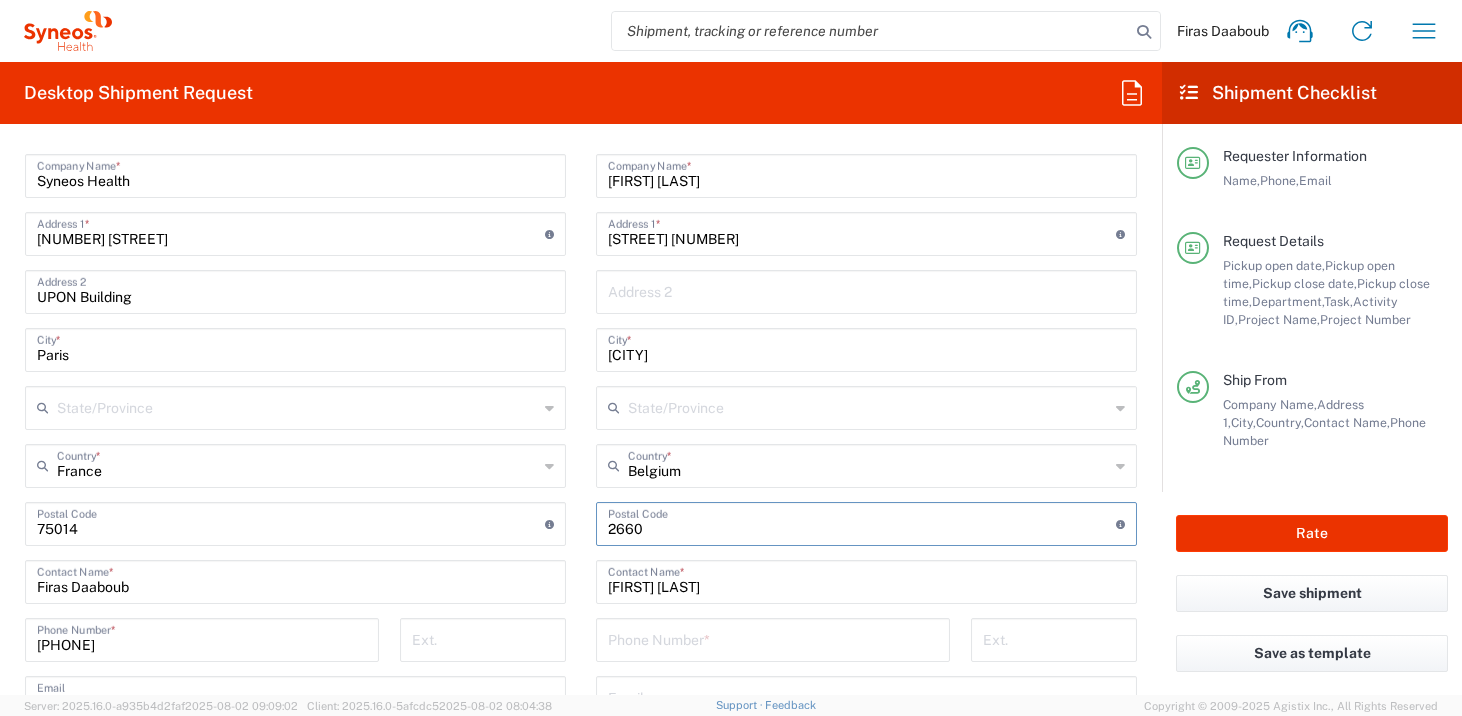 type on "2660" 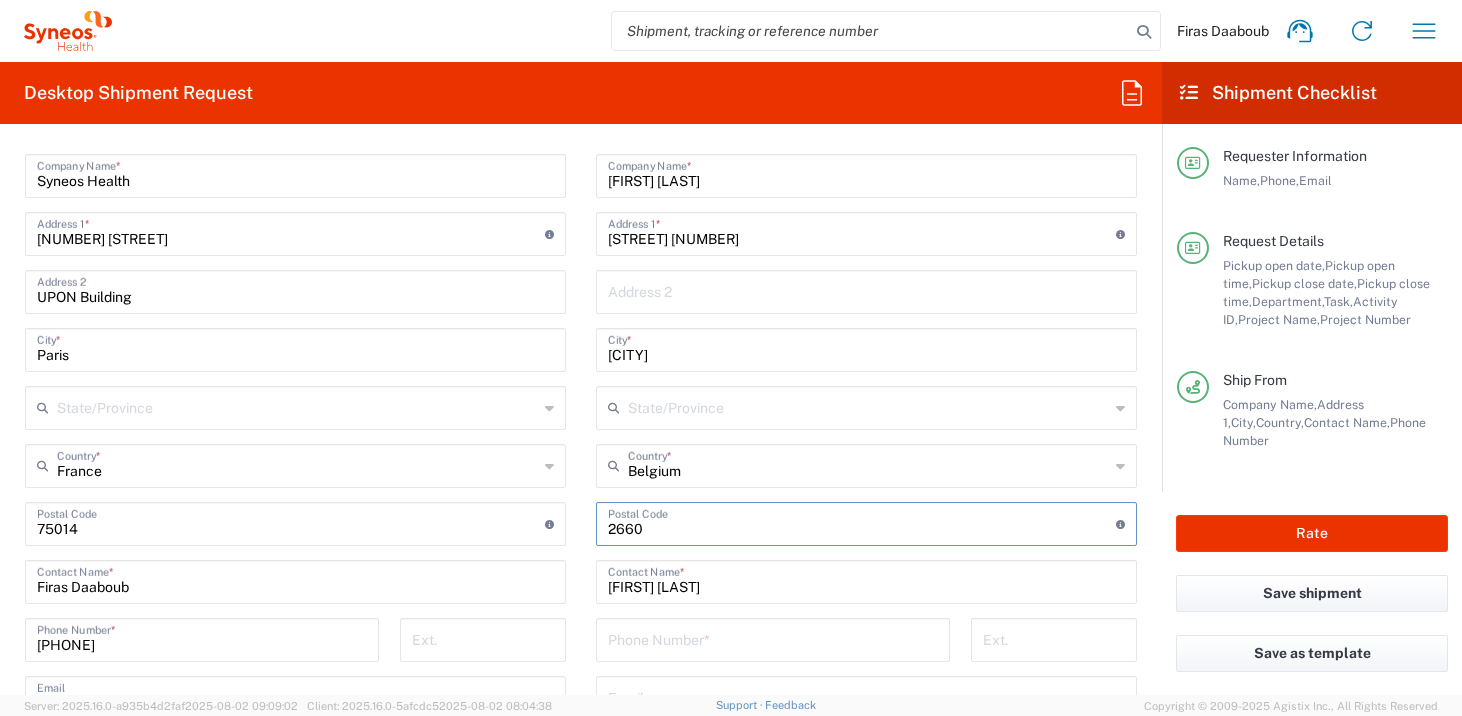 click at bounding box center (773, 638) 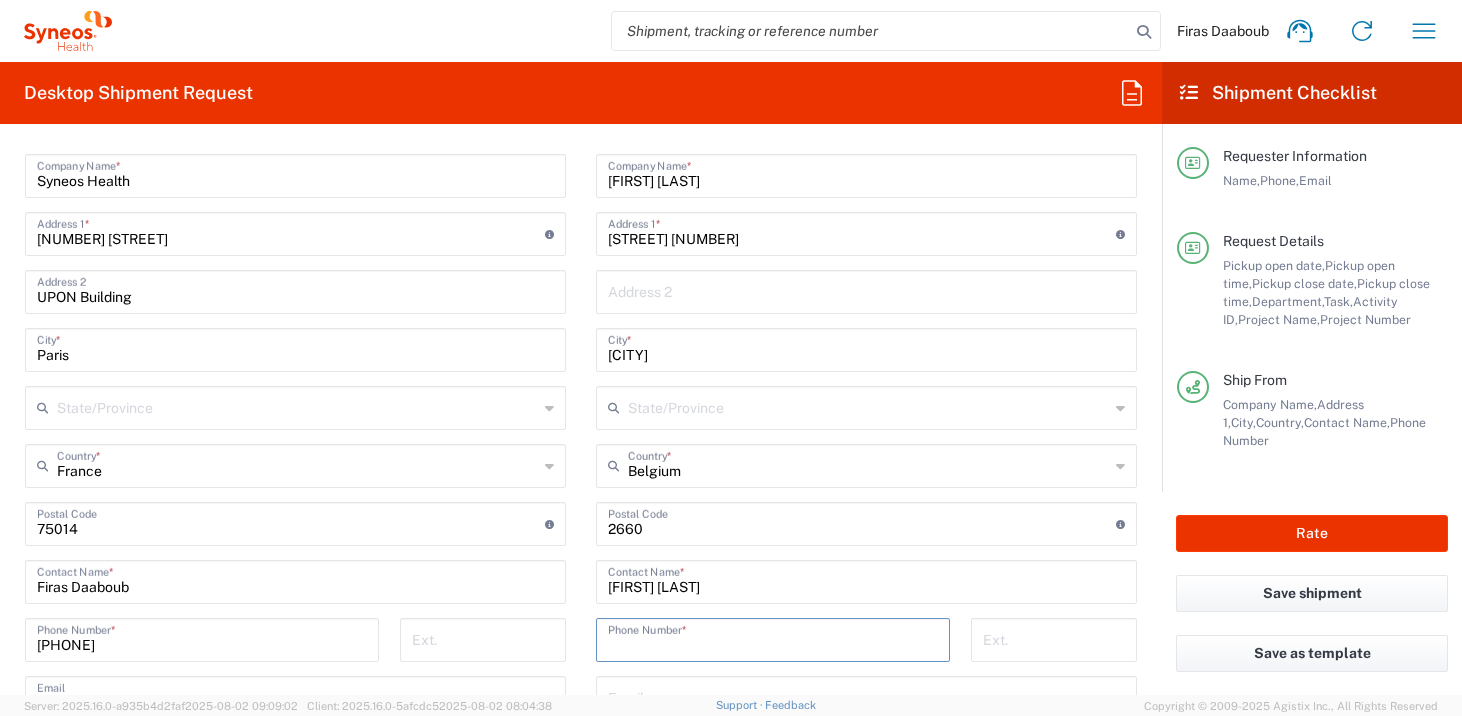paste on "My address is: Lageweg 200 2660 Hoboken Belgium    Tel number: +32 494 10 63 93" 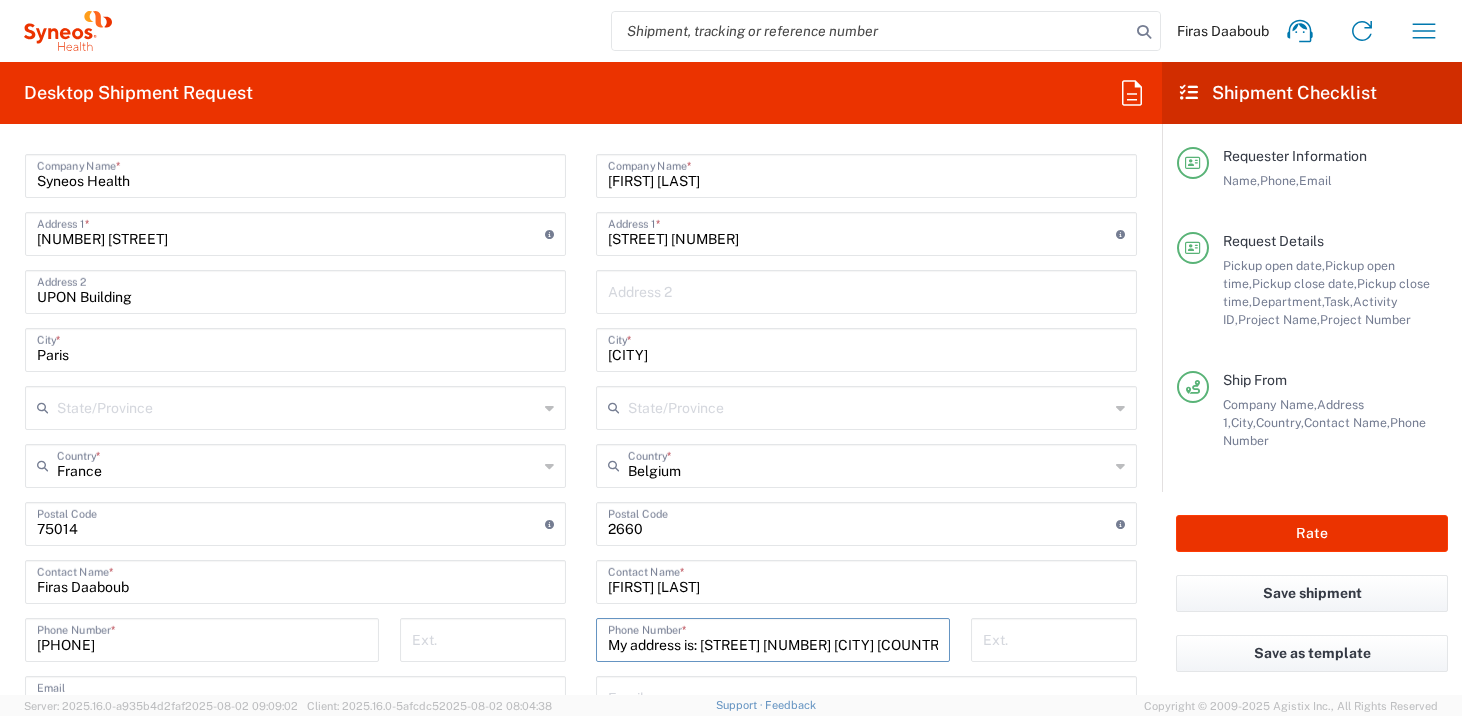 scroll, scrollTop: 0, scrollLeft: 230, axis: horizontal 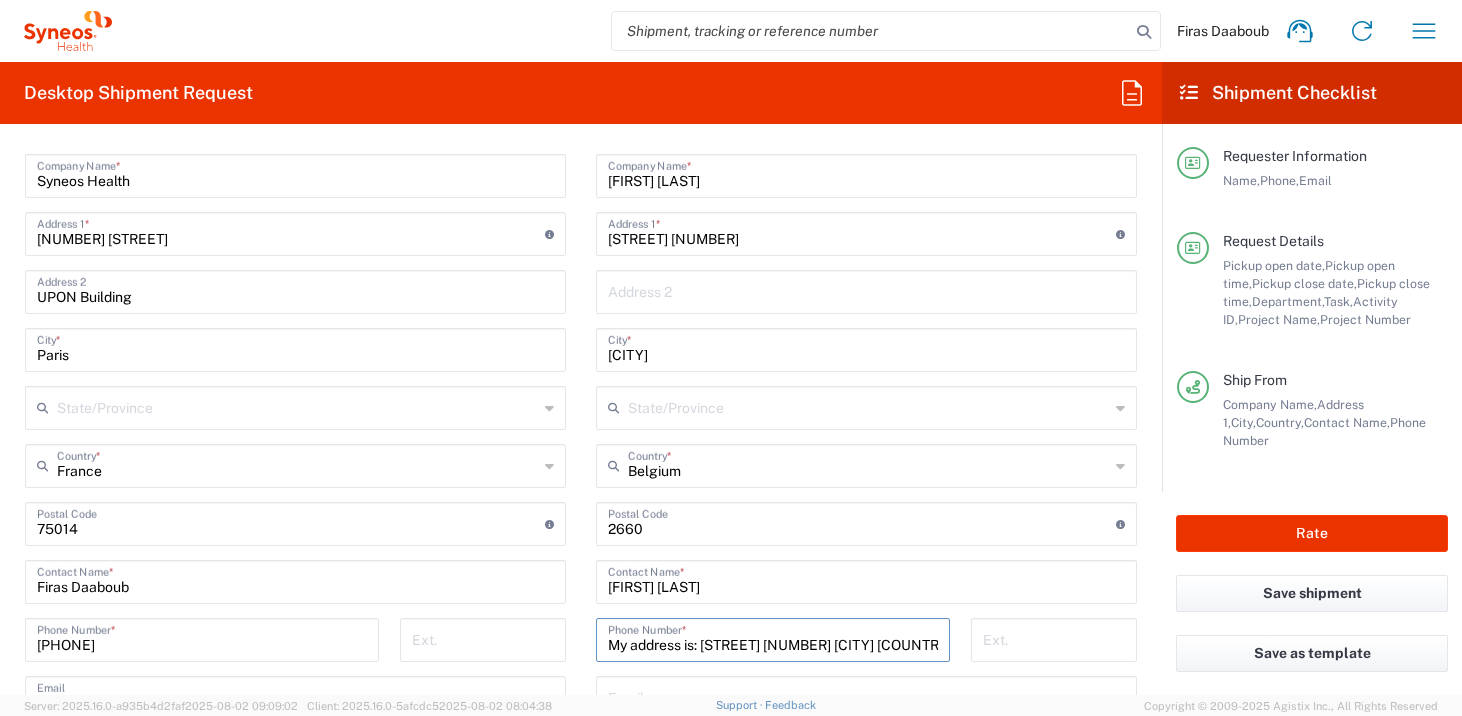 drag, startPoint x: 805, startPoint y: 649, endPoint x: 435, endPoint y: 626, distance: 370.71417 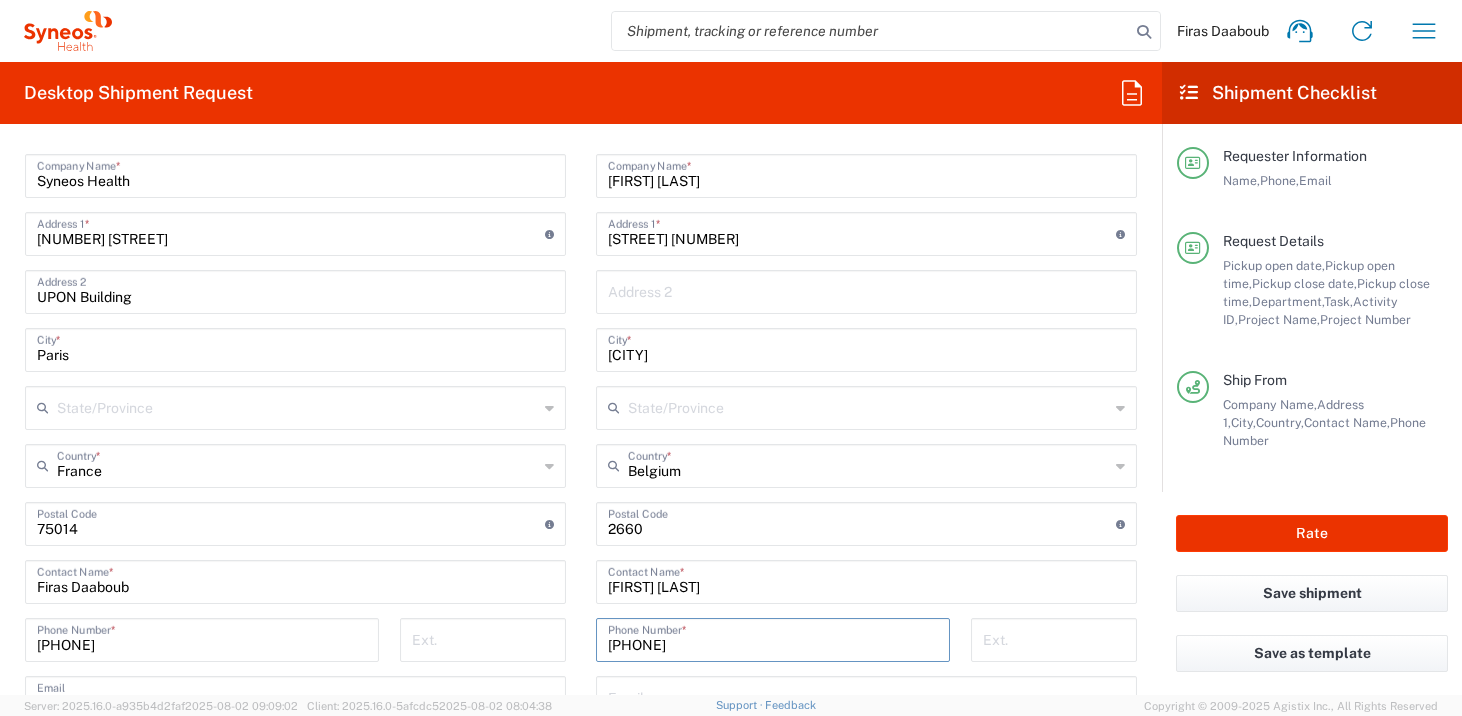 type on "+32 494 10 63 93" 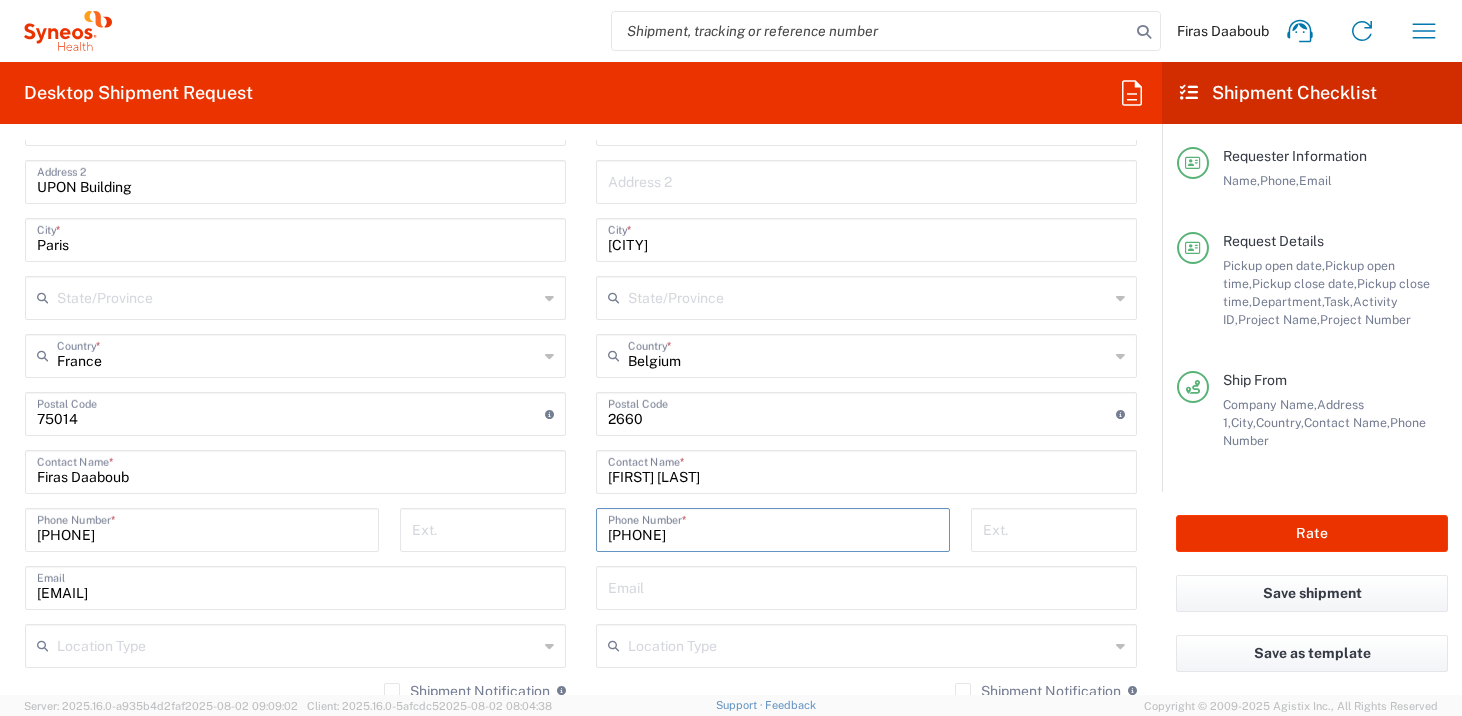 scroll, scrollTop: 1102, scrollLeft: 0, axis: vertical 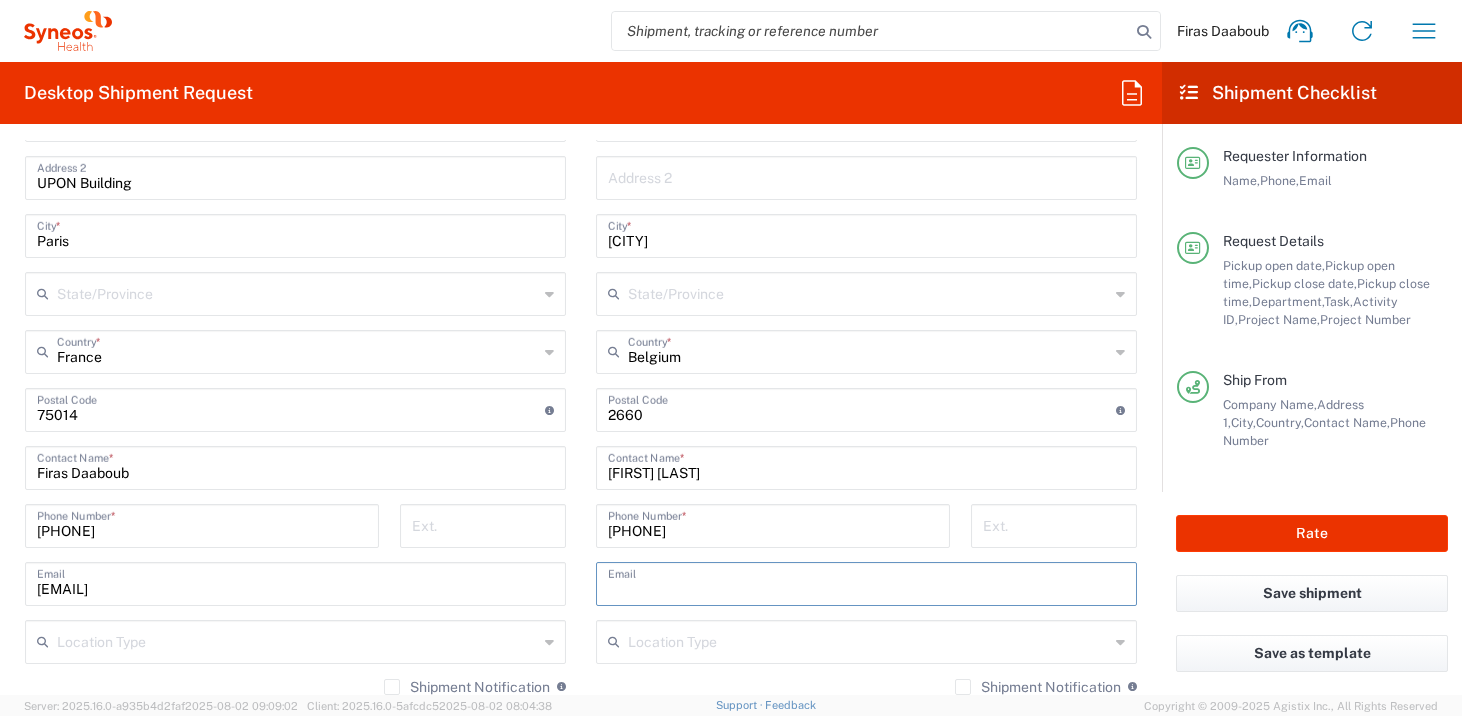 click at bounding box center (866, 582) 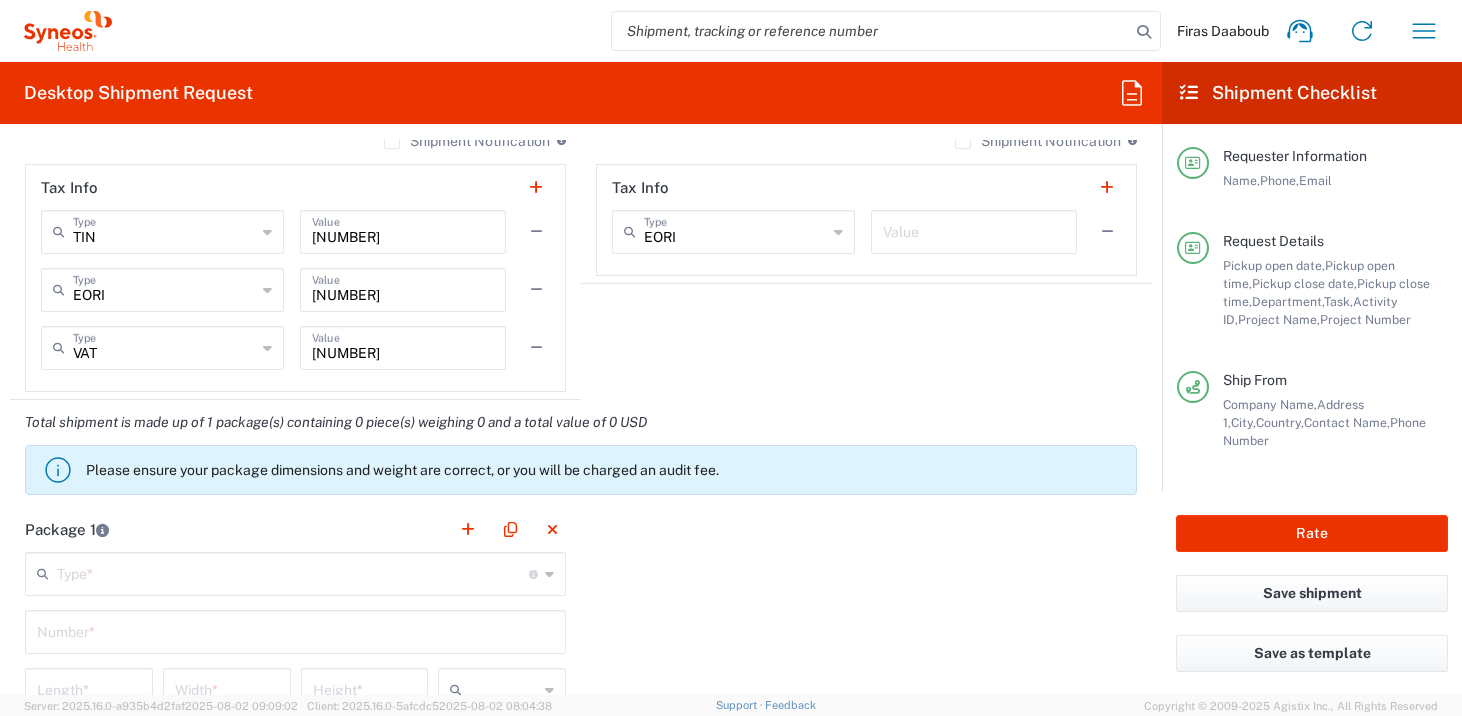 scroll, scrollTop: 1887, scrollLeft: 0, axis: vertical 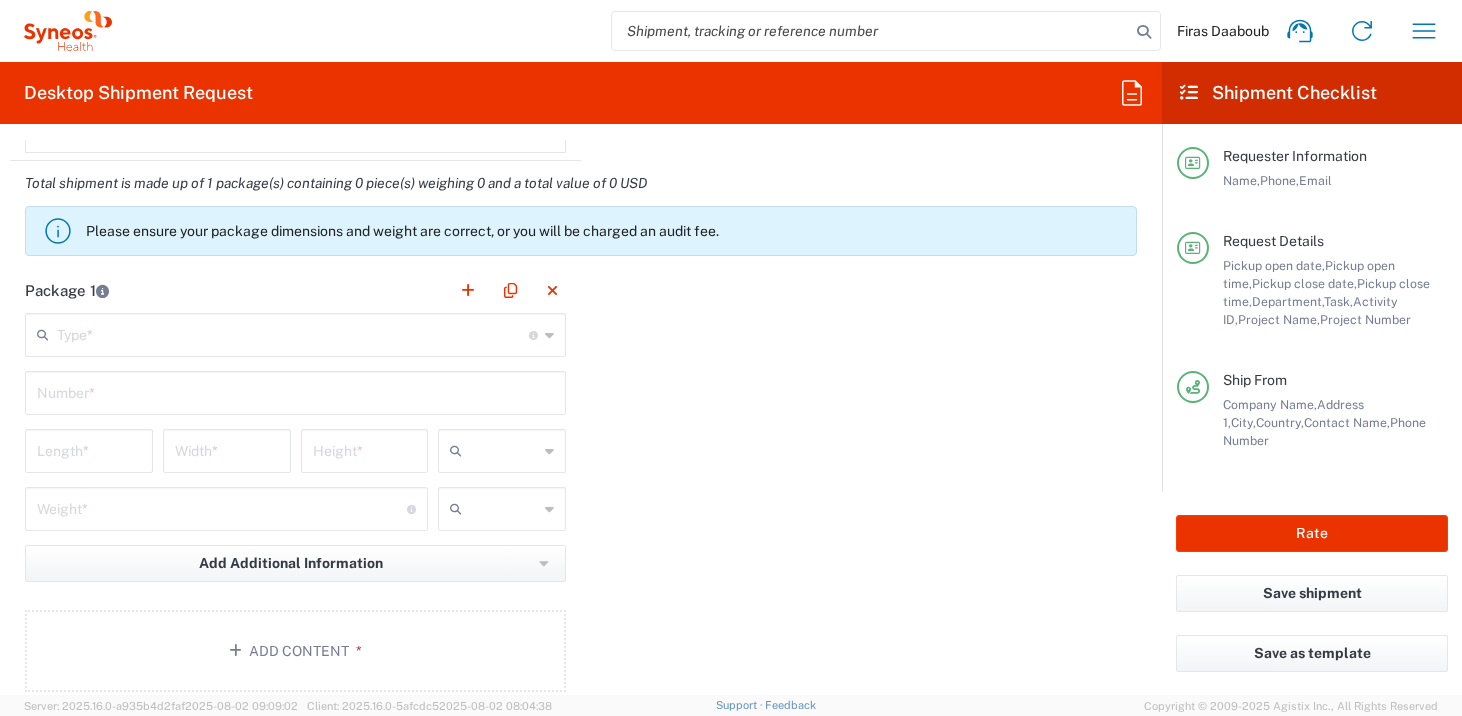 type on "stephanie.vrancken@syneoshealth.com" 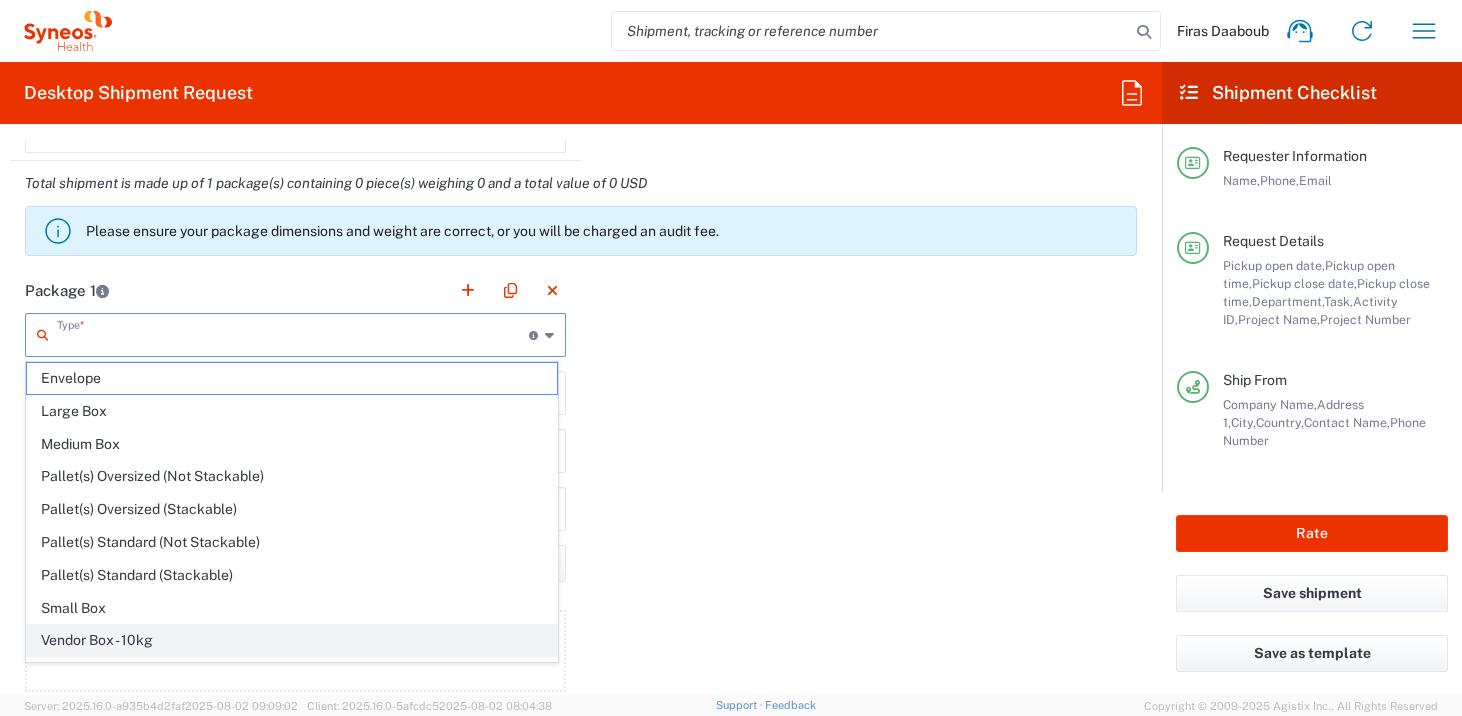 scroll, scrollTop: 61, scrollLeft: 0, axis: vertical 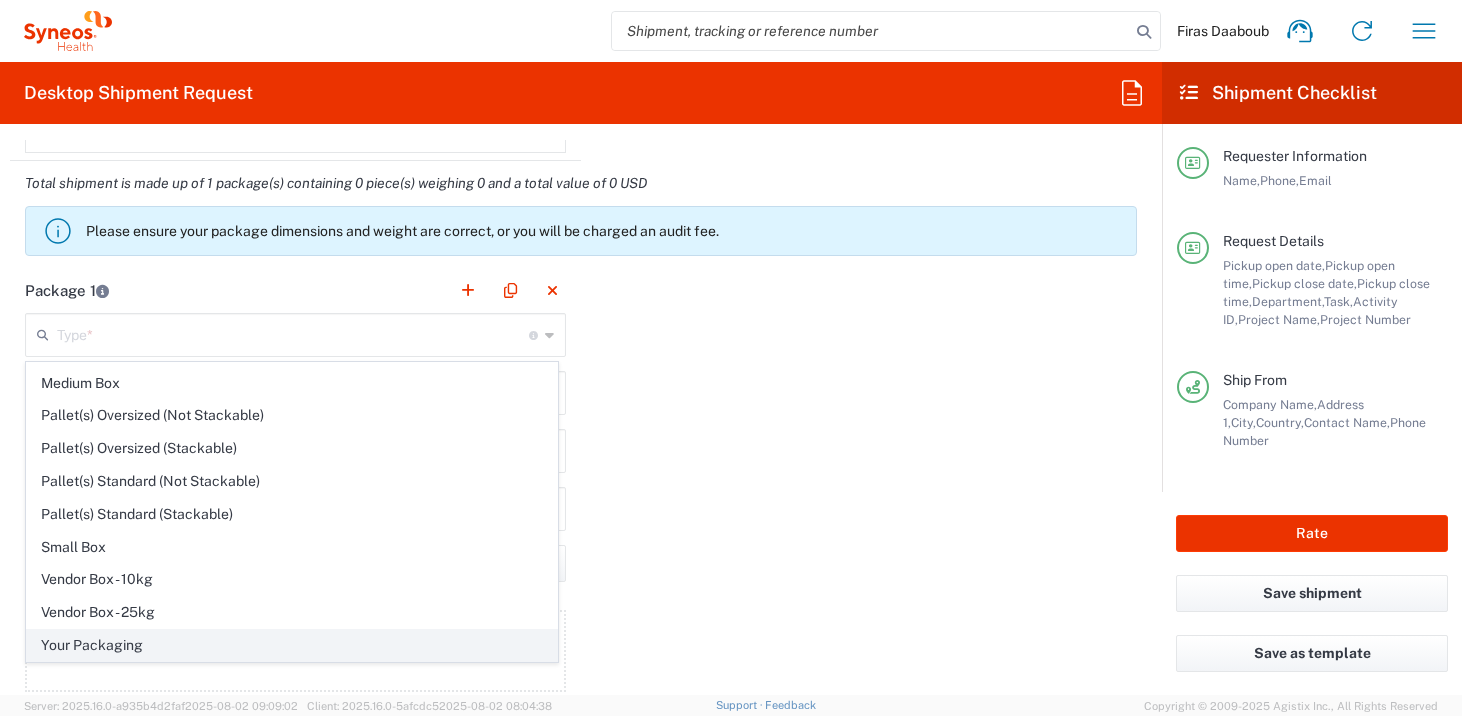 click on "Your Packaging" 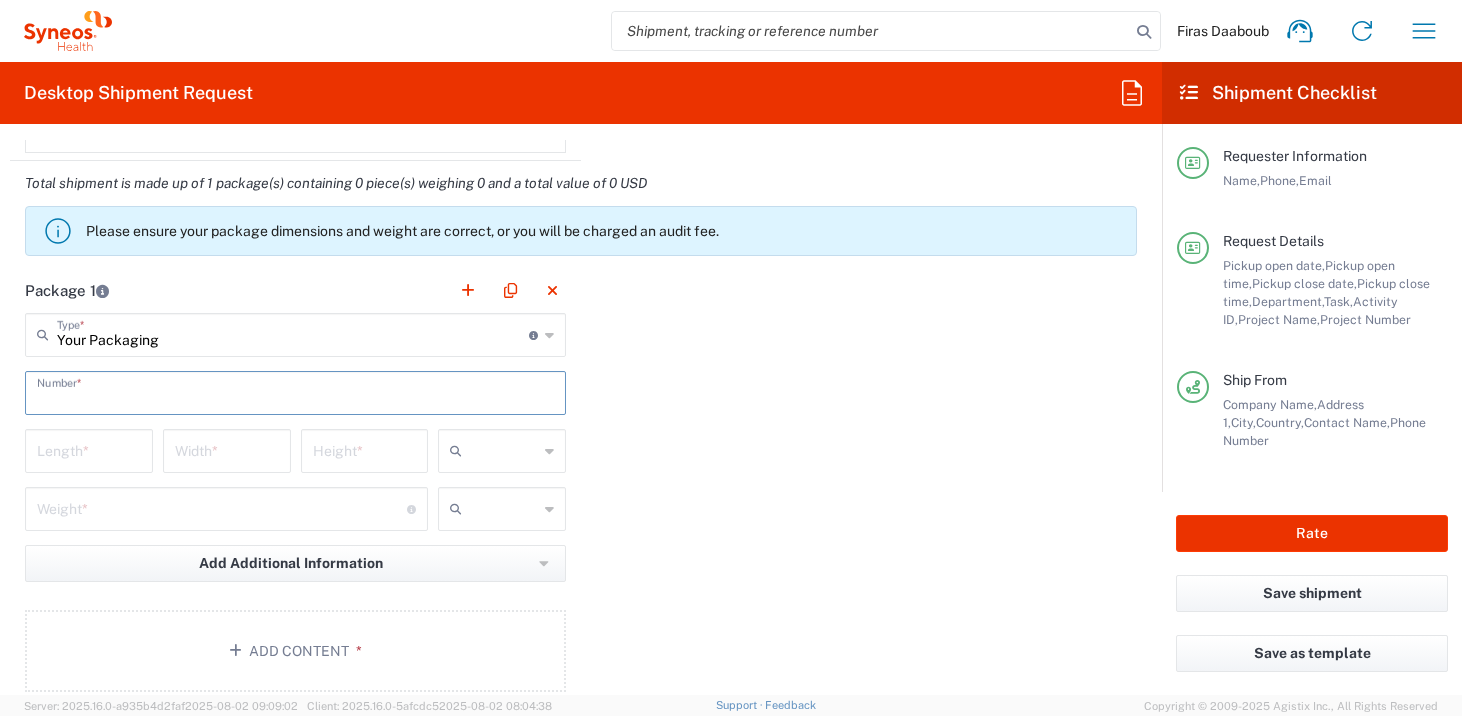 click at bounding box center (295, 391) 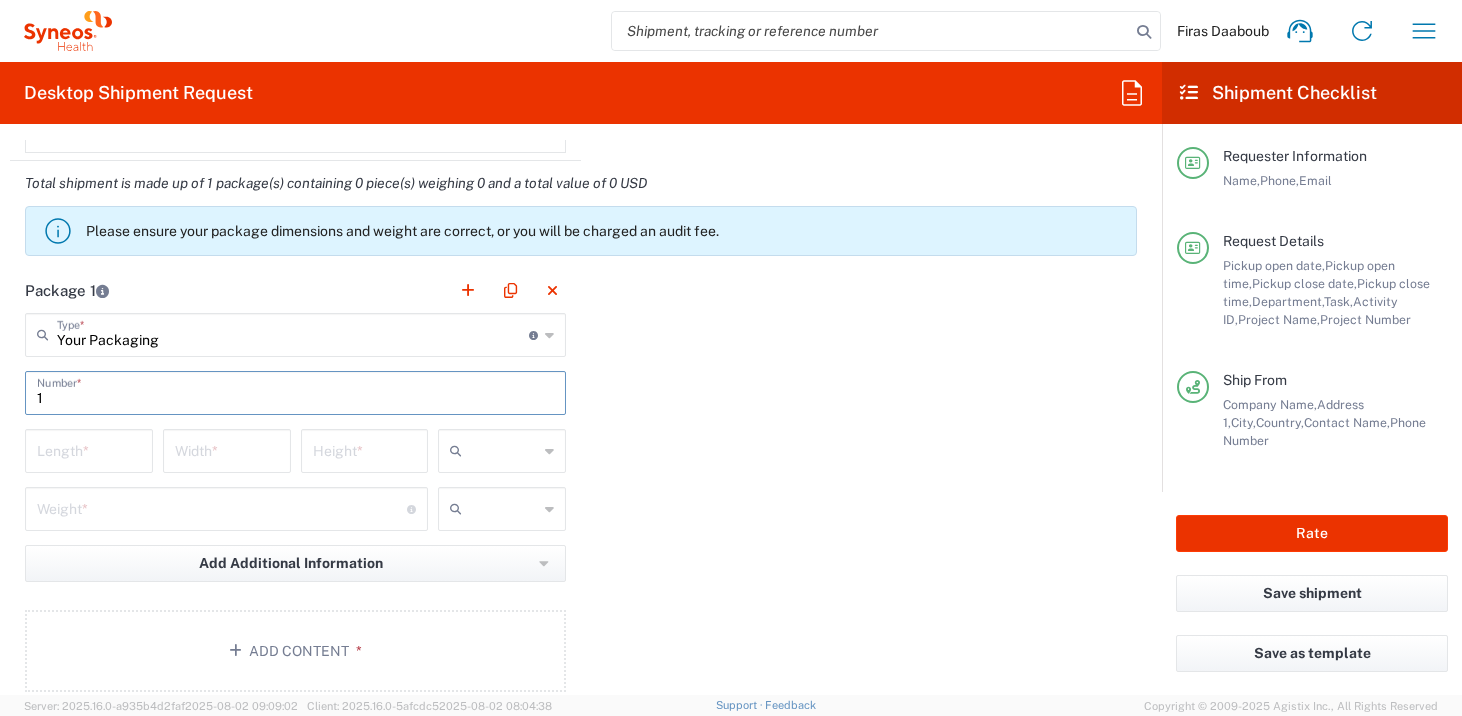 type on "1" 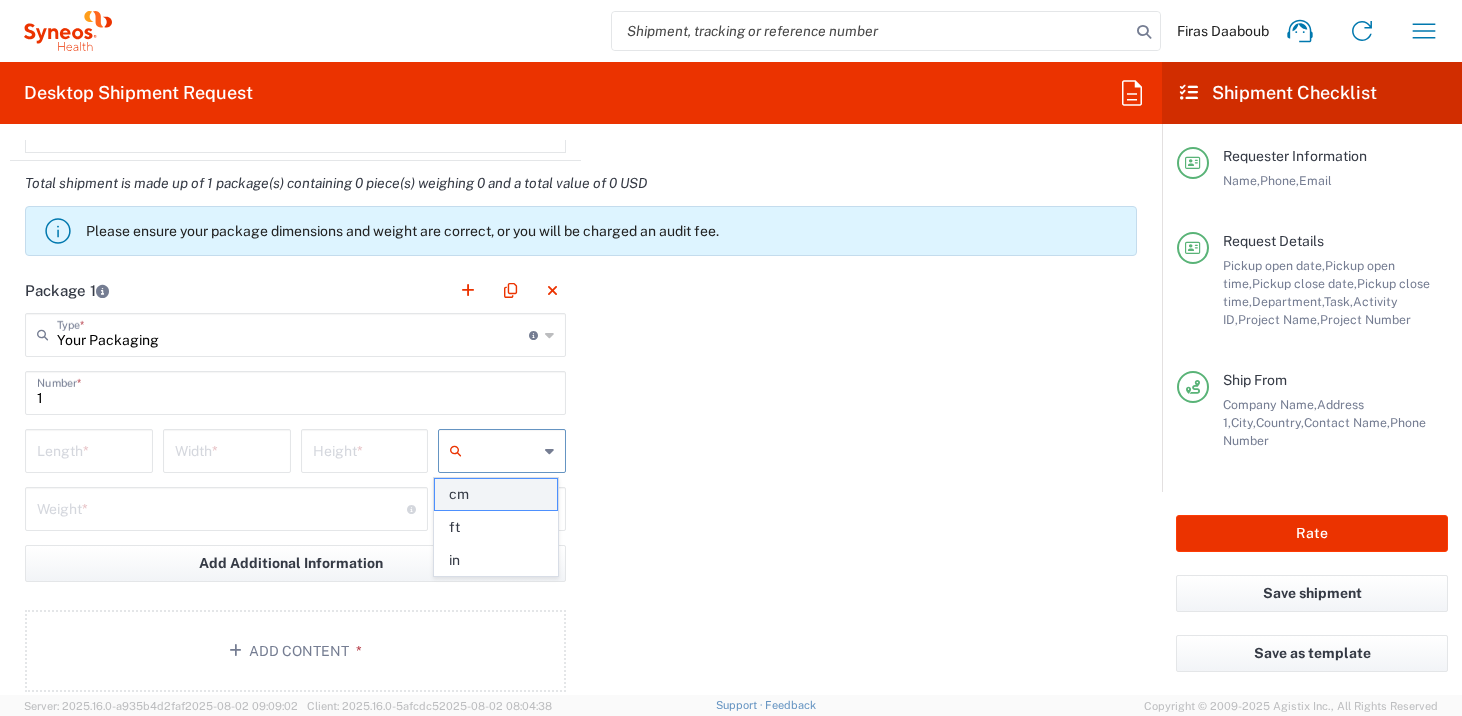 click on "cm" 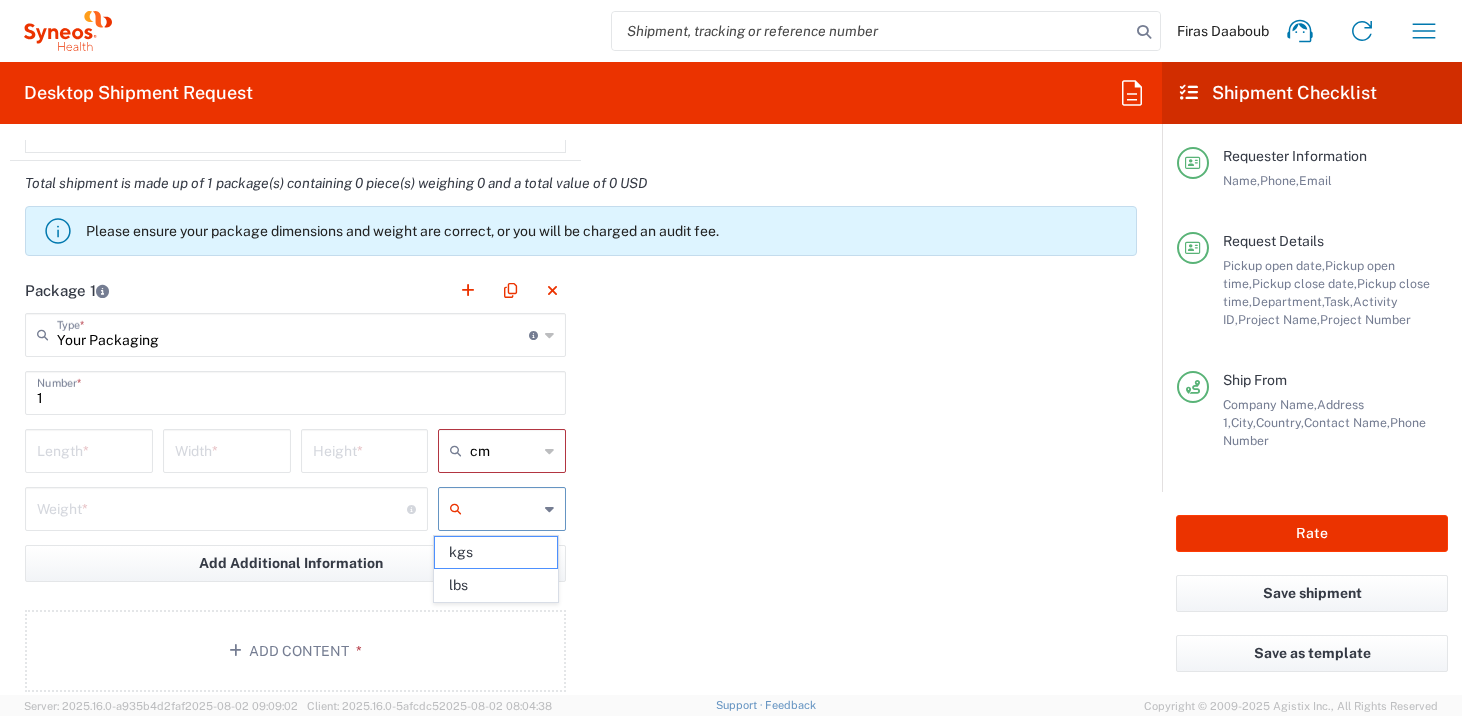 click at bounding box center [504, 509] 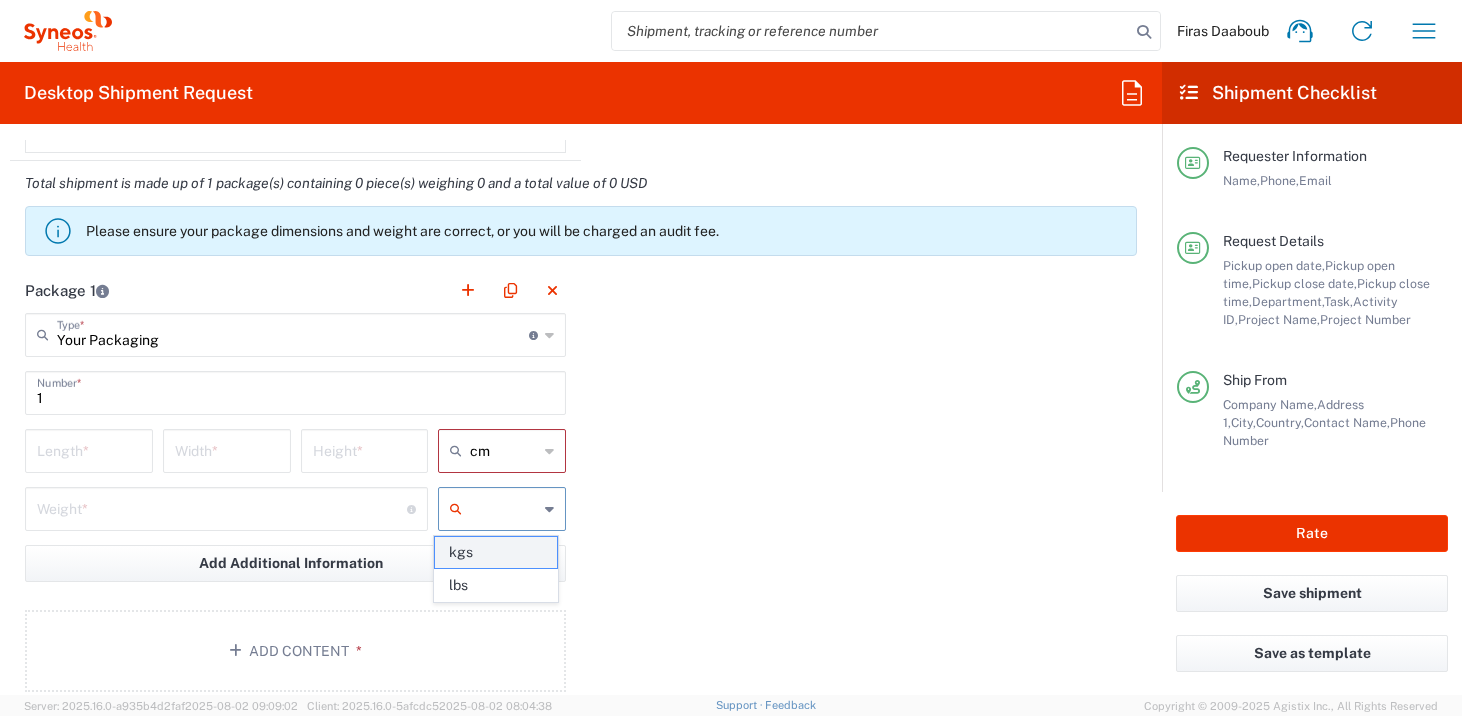 click on "kgs" 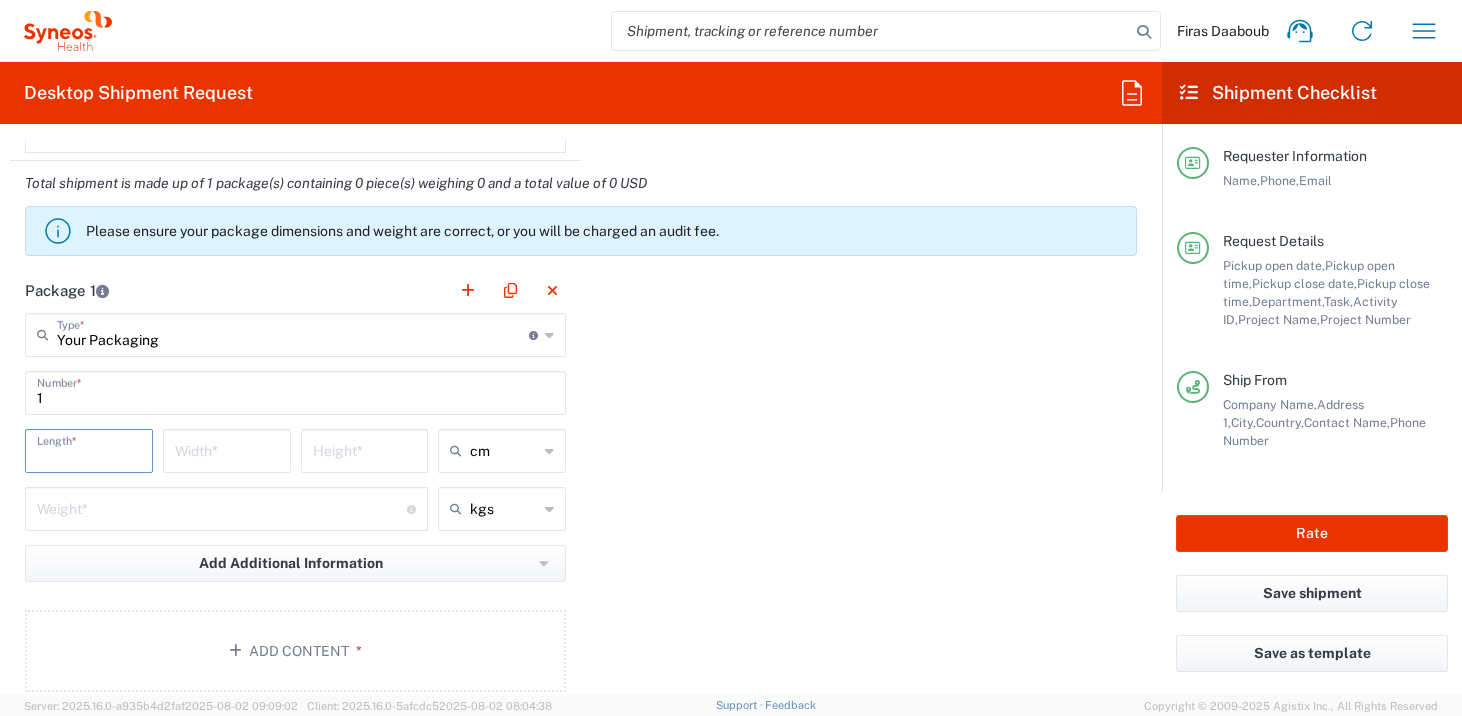 click at bounding box center (89, 449) 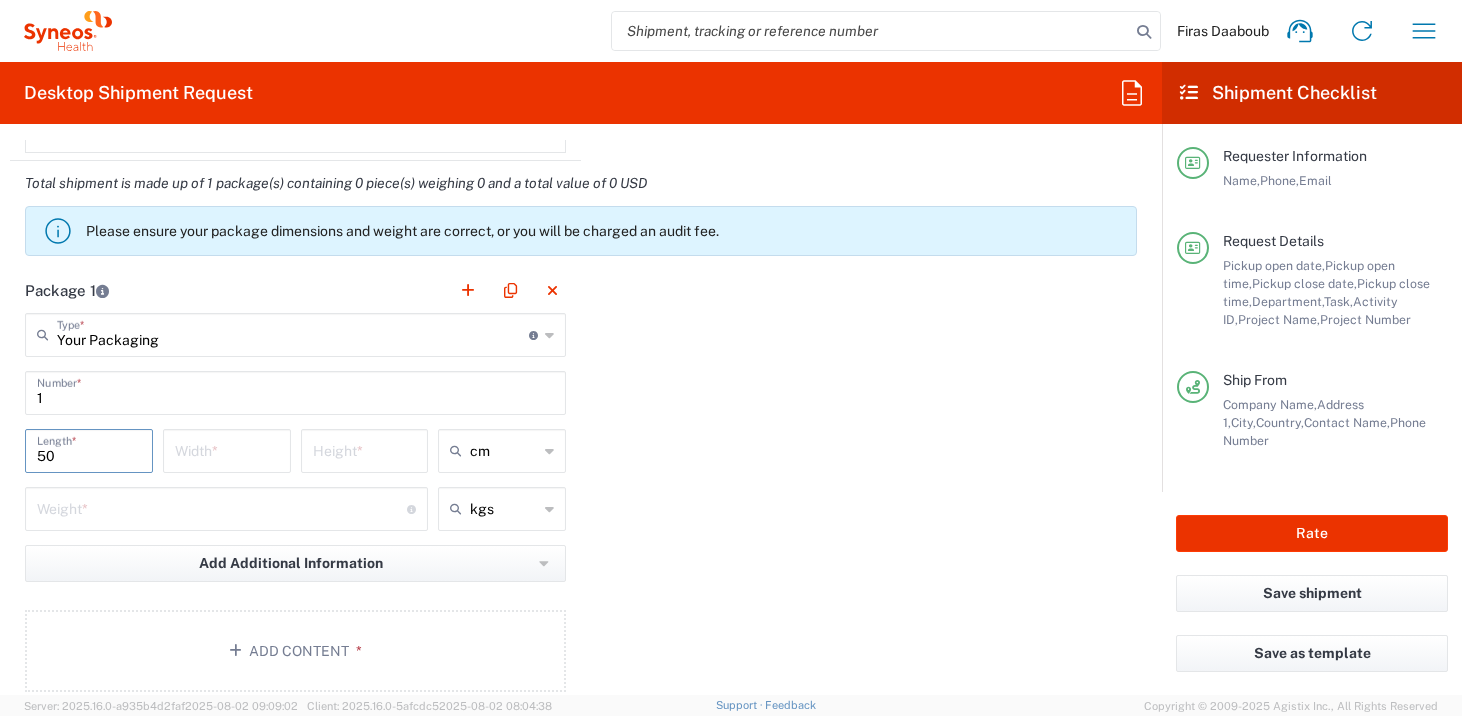 type on "50" 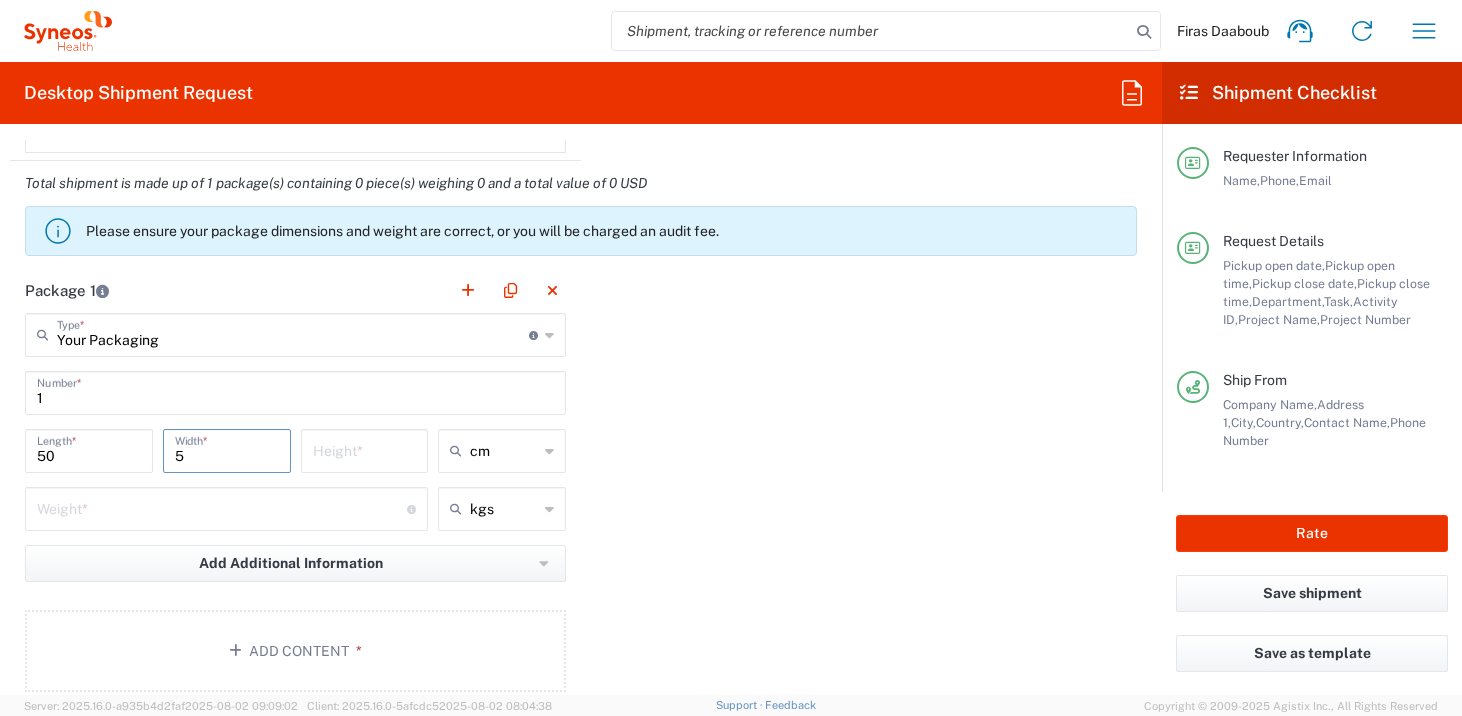 type on "5" 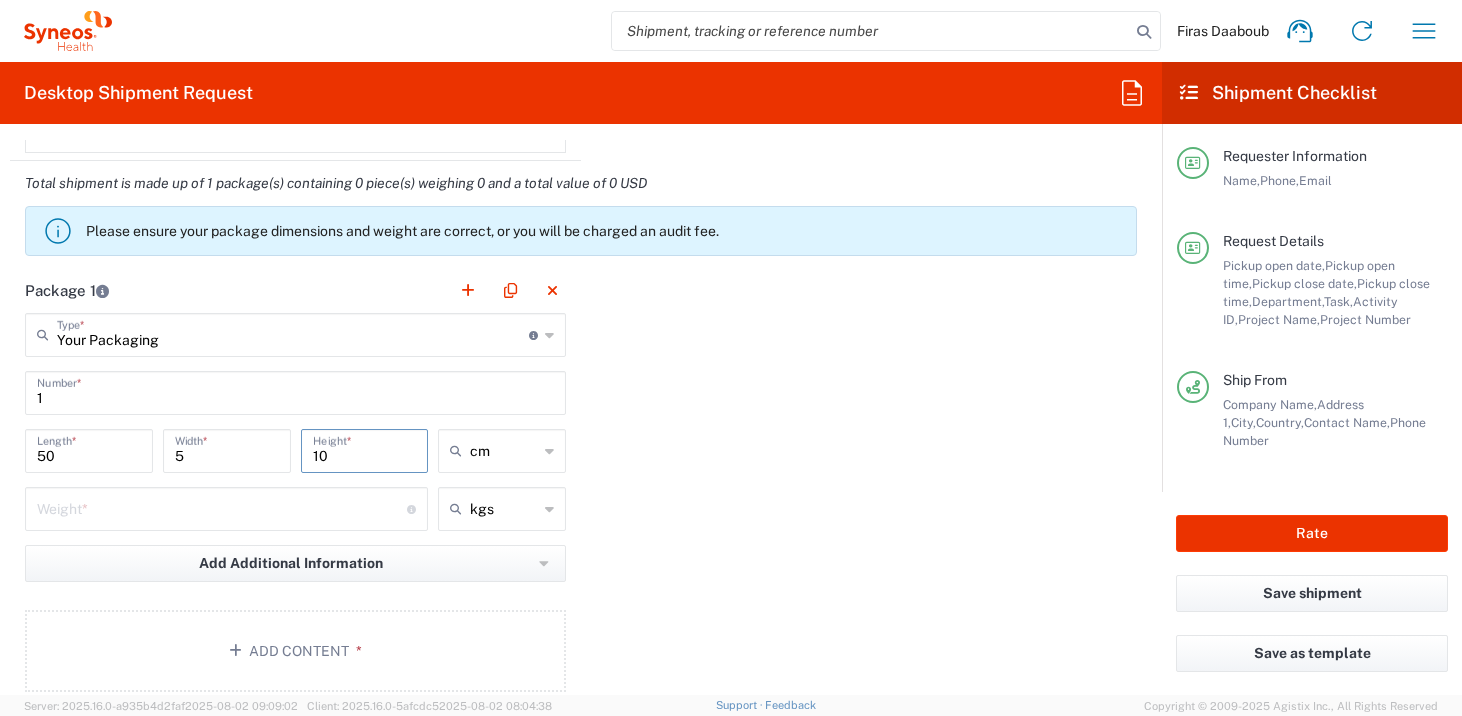 type on "10" 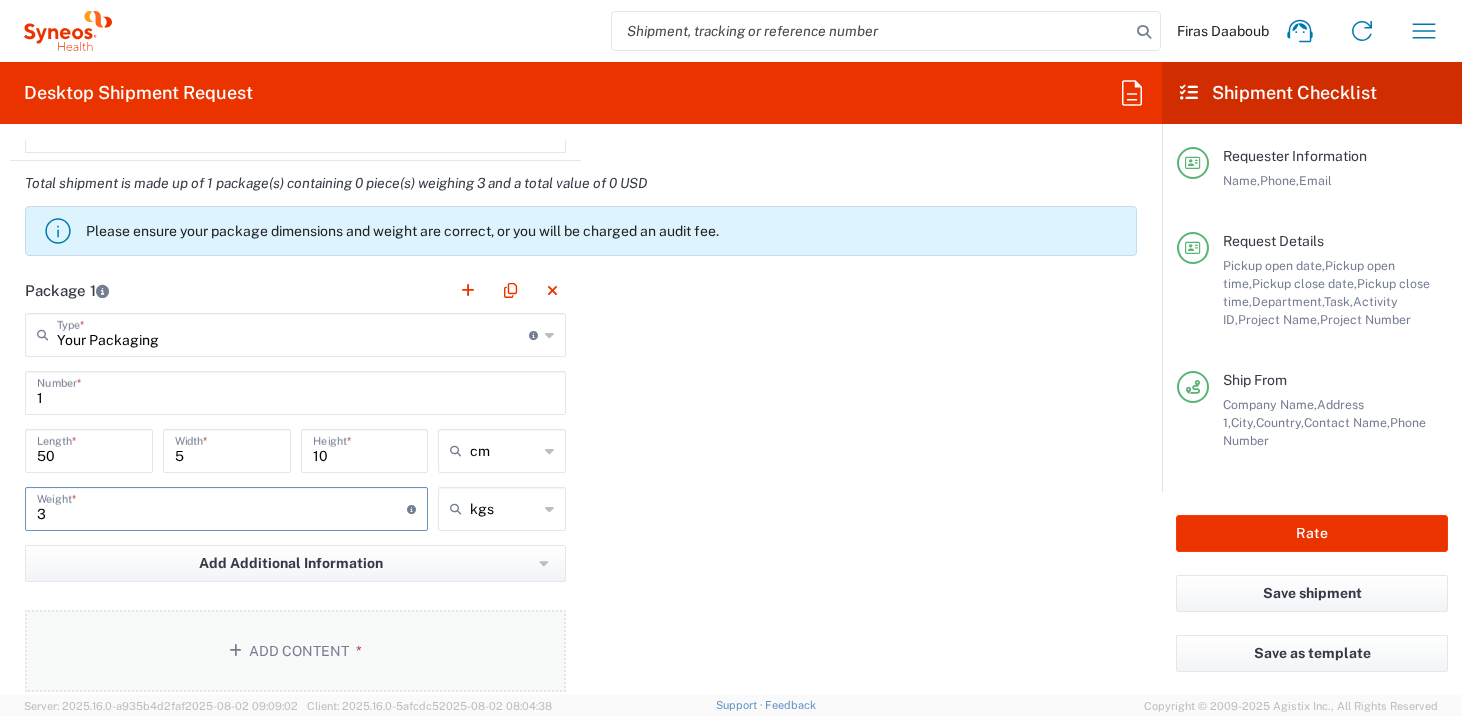 type on "3" 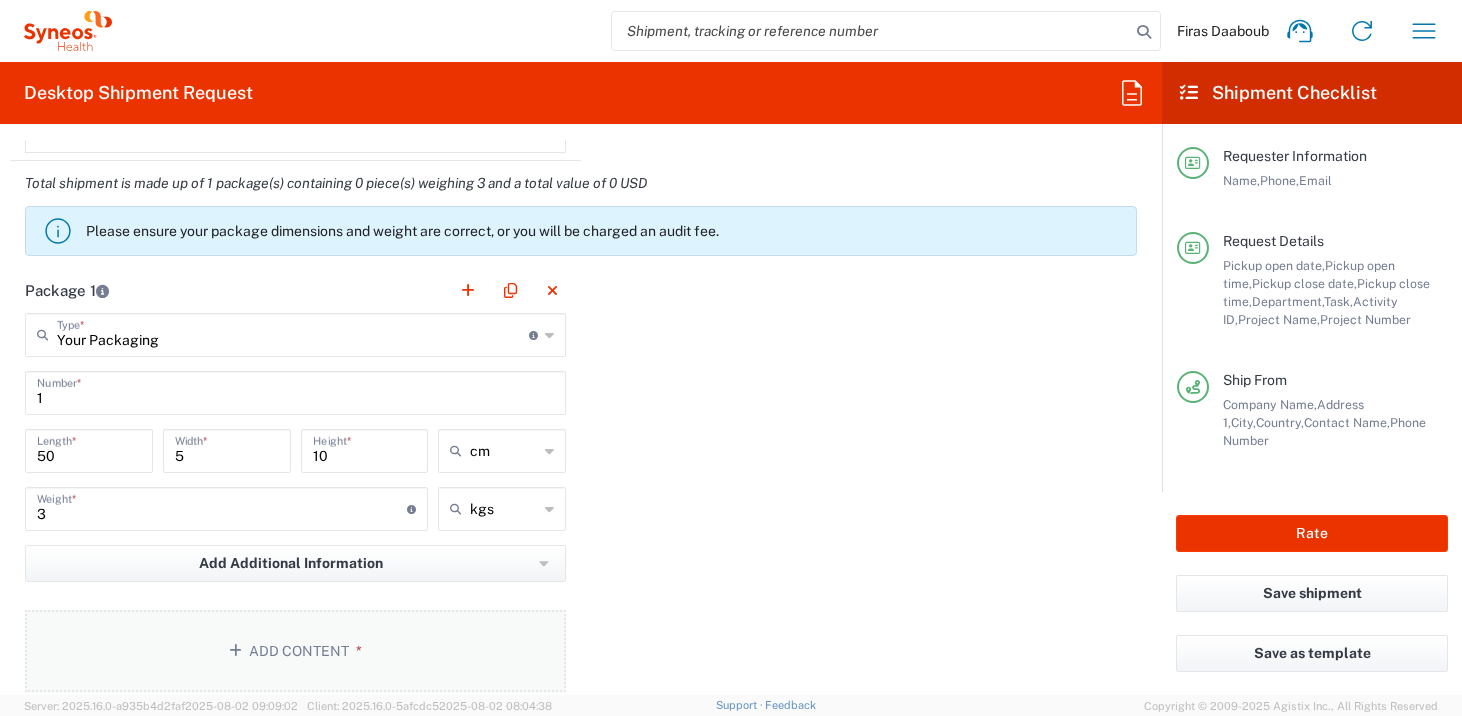 click on "Add Content *" 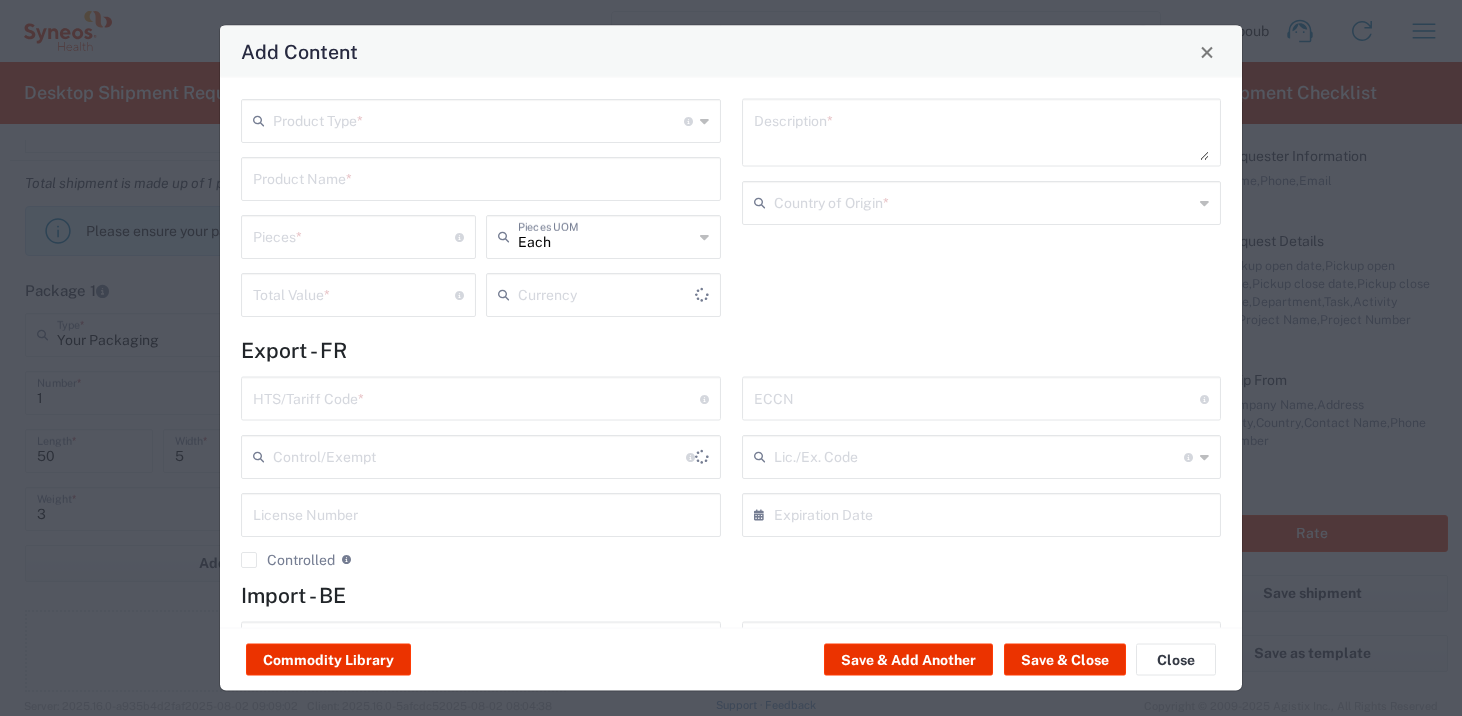 type on "US Dollar" 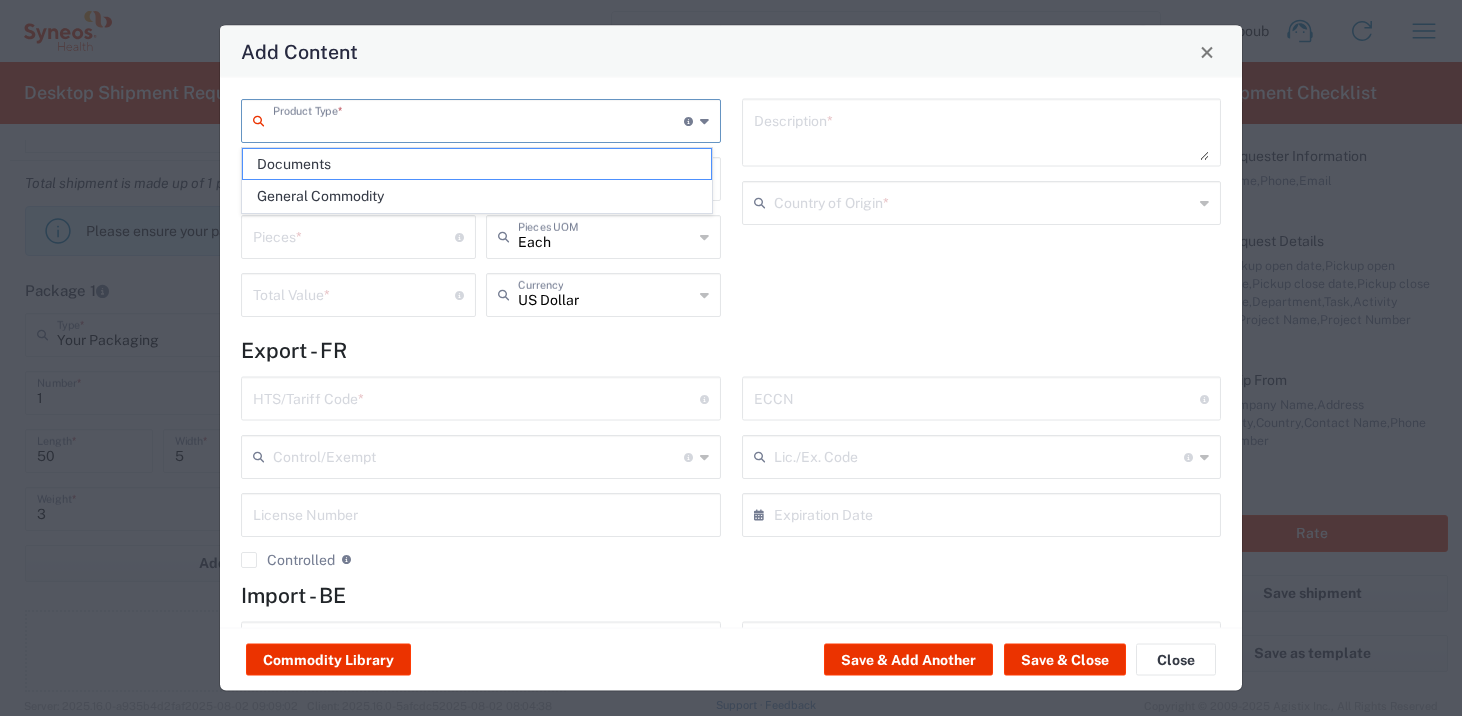 click at bounding box center [478, 119] 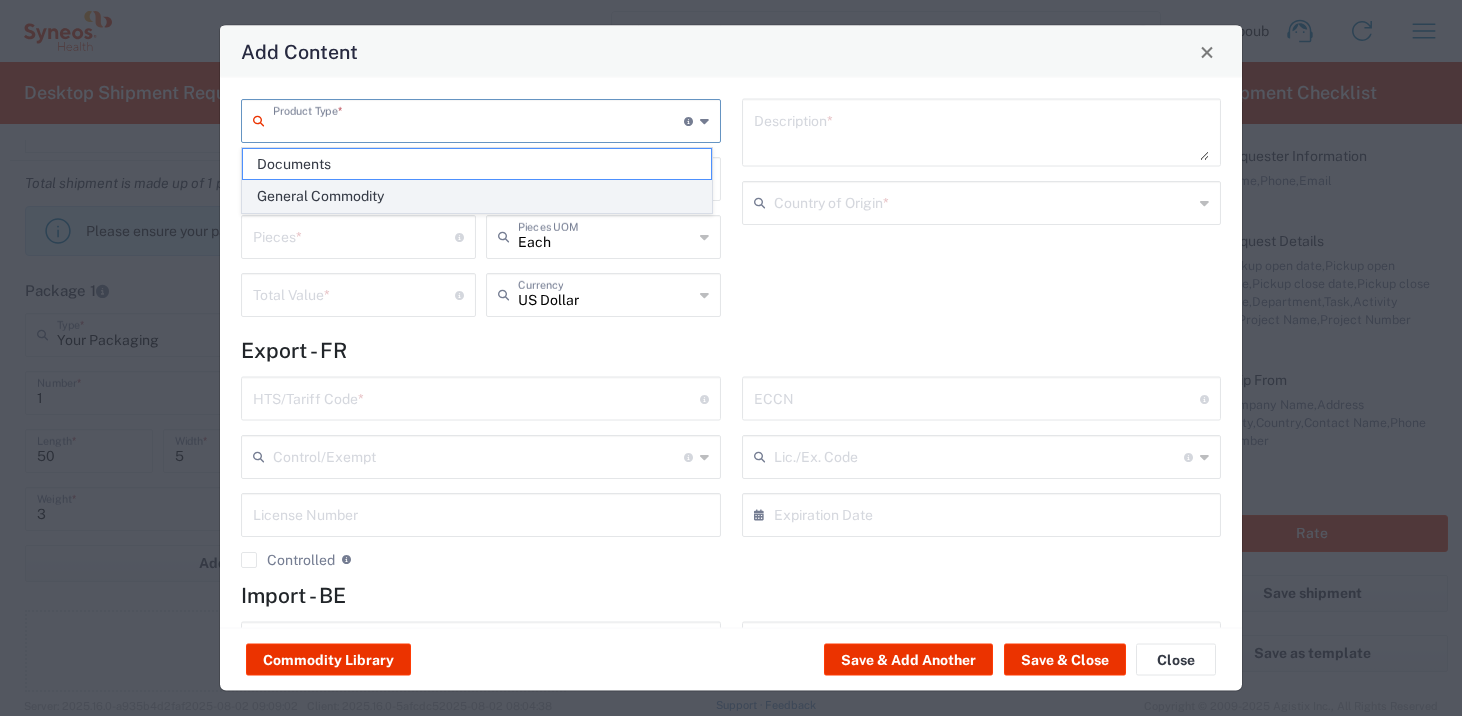 click on "General Commodity" 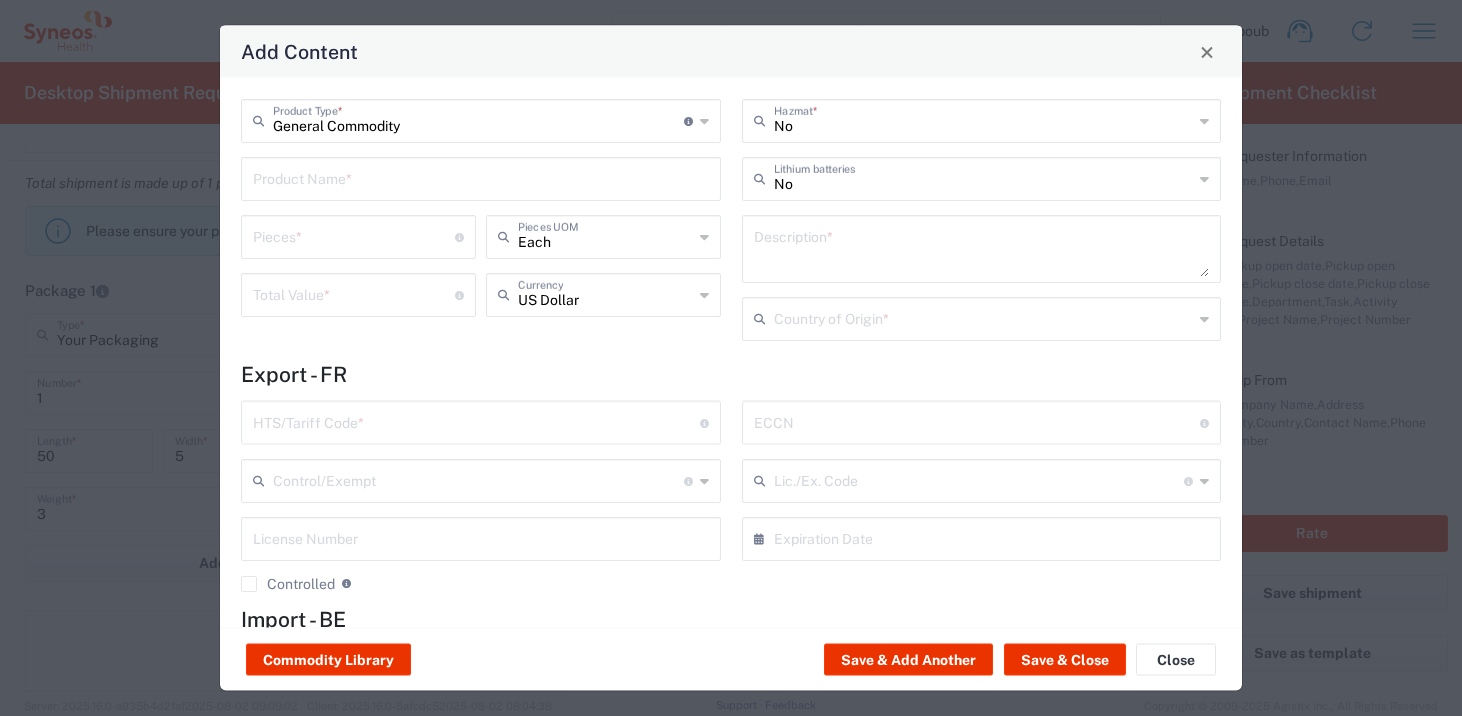 click at bounding box center [481, 177] 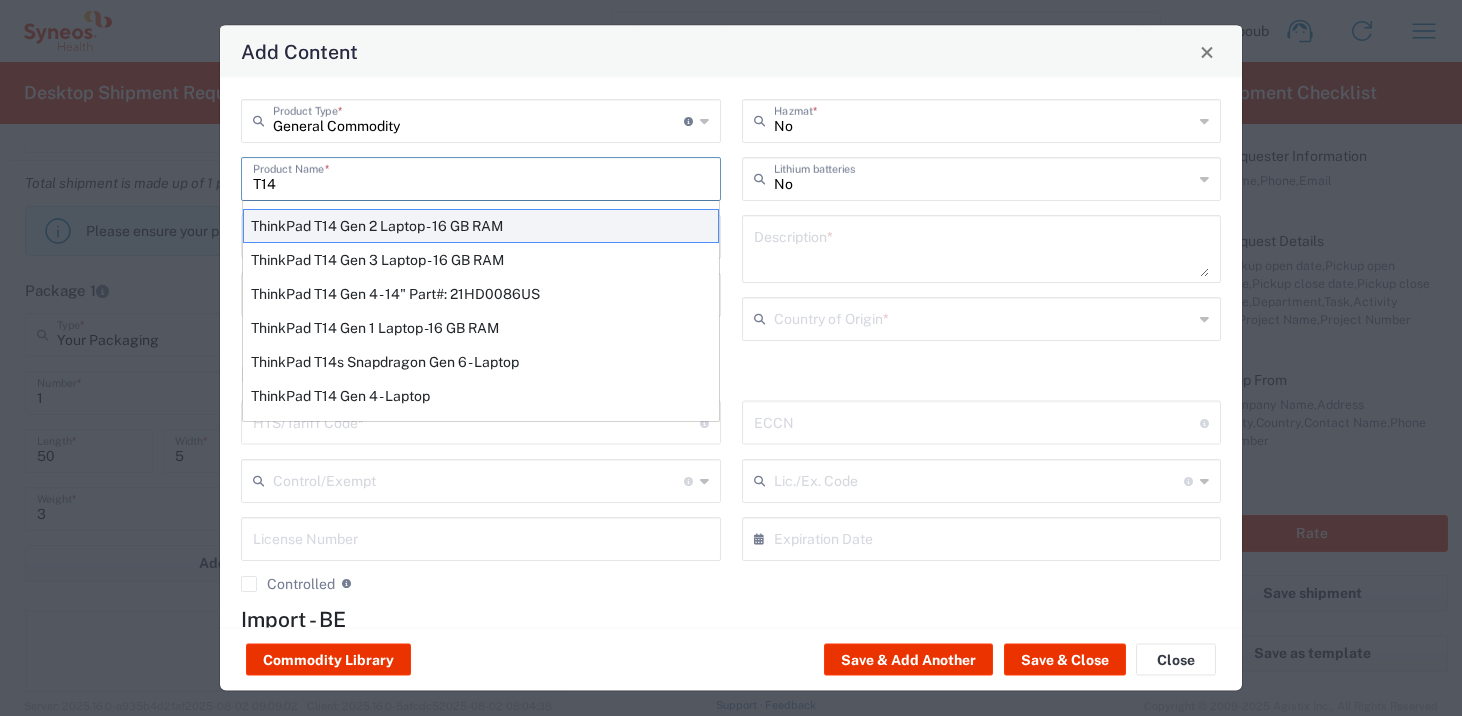 click on "ThinkPad T14 Gen 2 Laptop - 16 GB RAM" at bounding box center (481, 226) 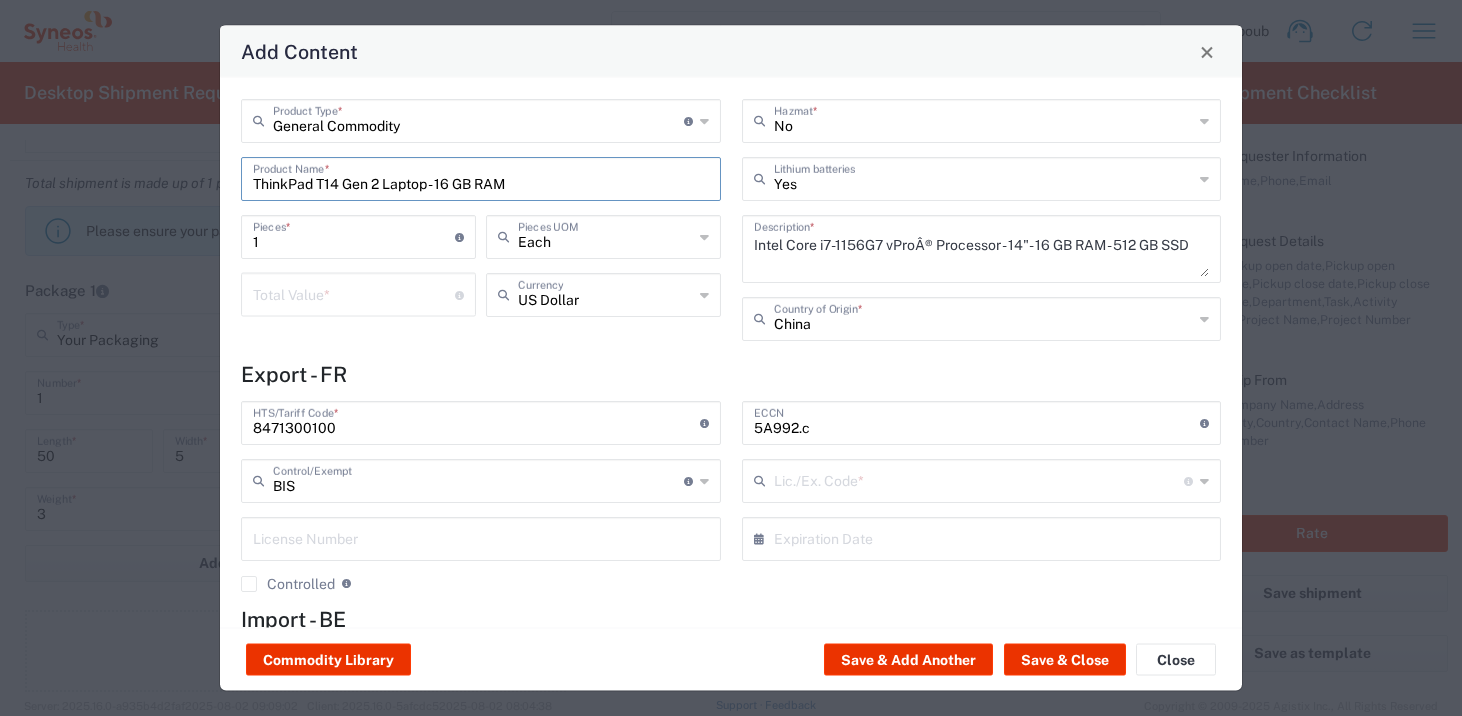 type on "NLR - No License Required" 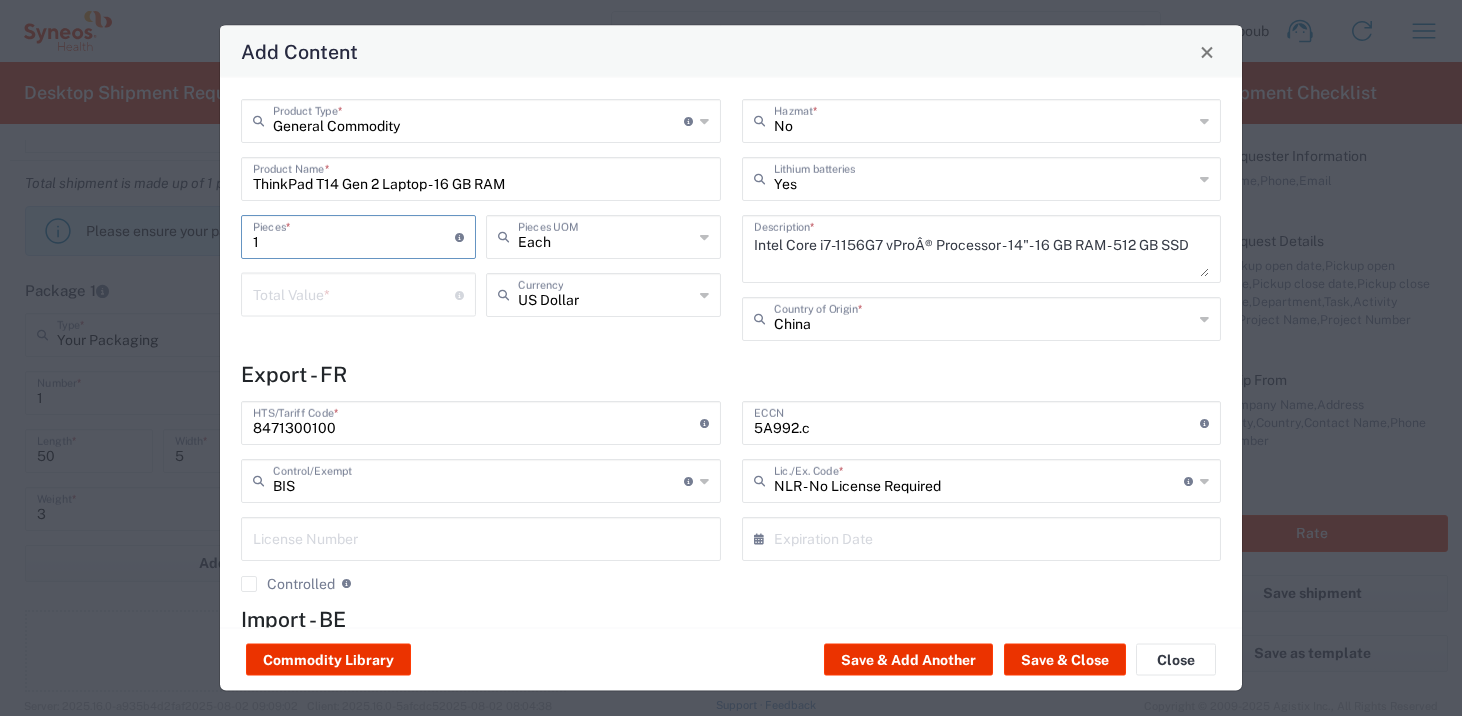 click on "1" at bounding box center [354, 235] 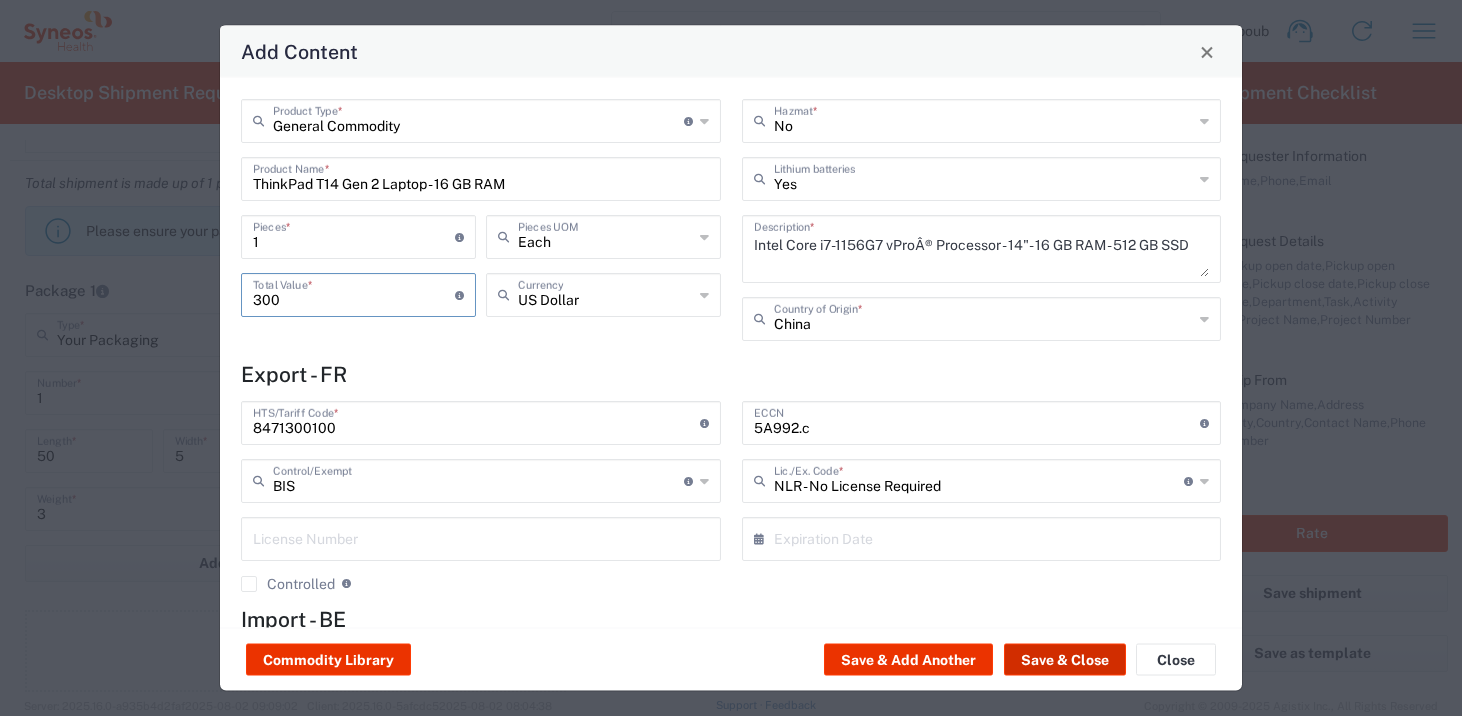 type on "300" 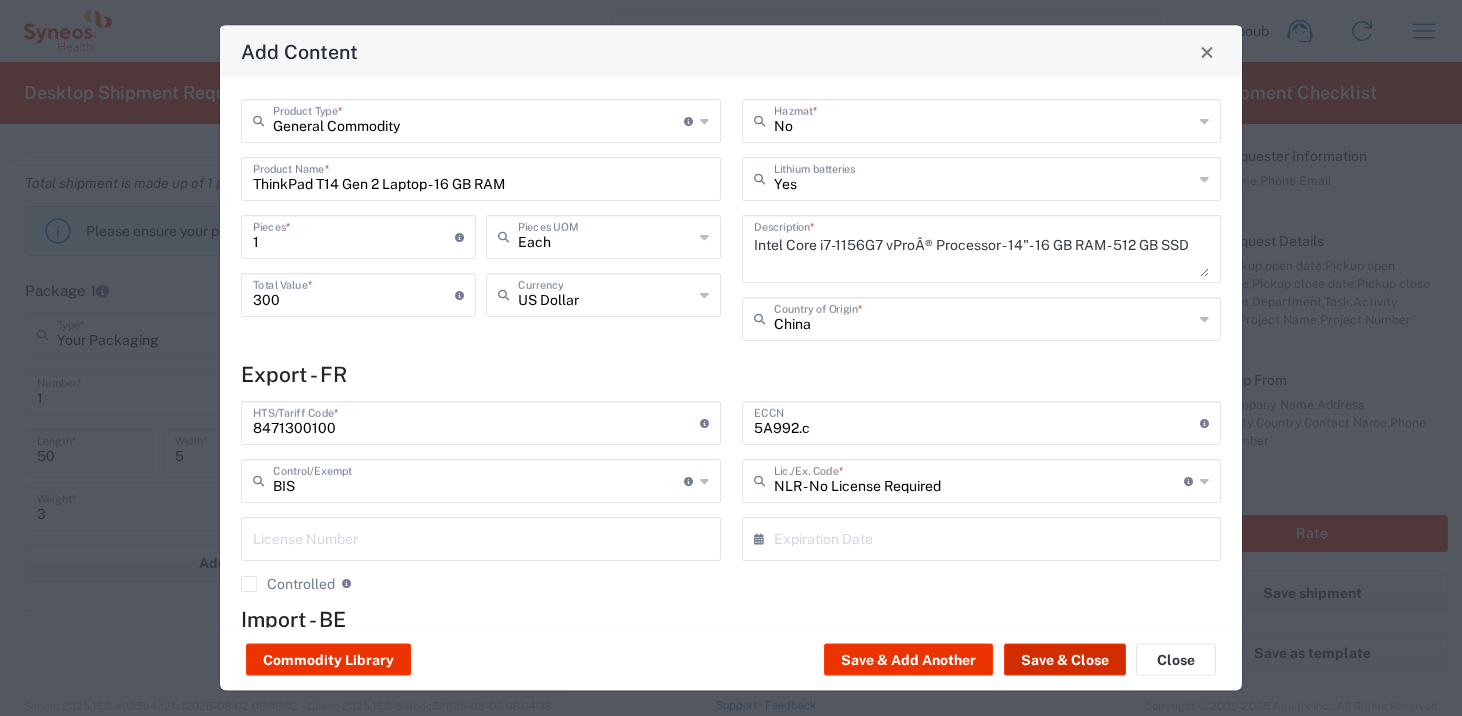 click on "Save & Close" 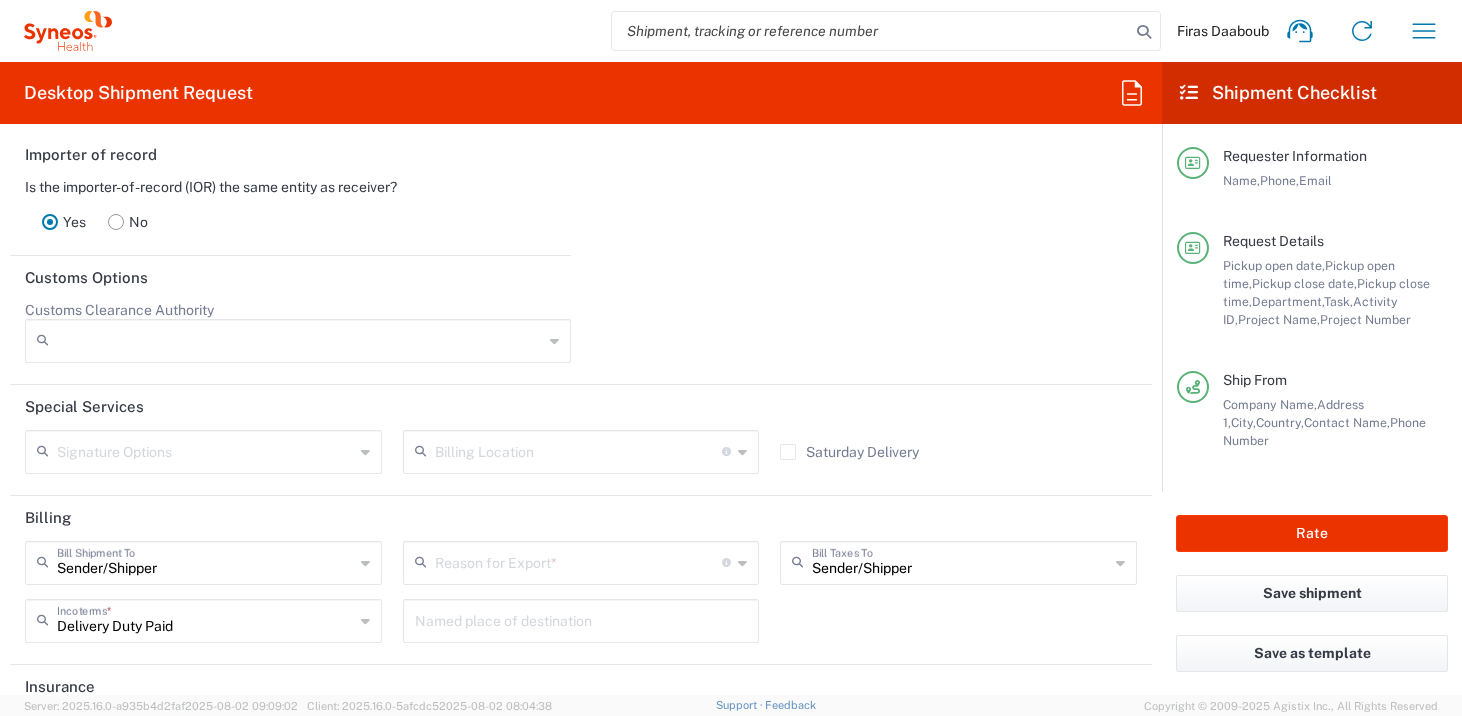 scroll, scrollTop: 2957, scrollLeft: 0, axis: vertical 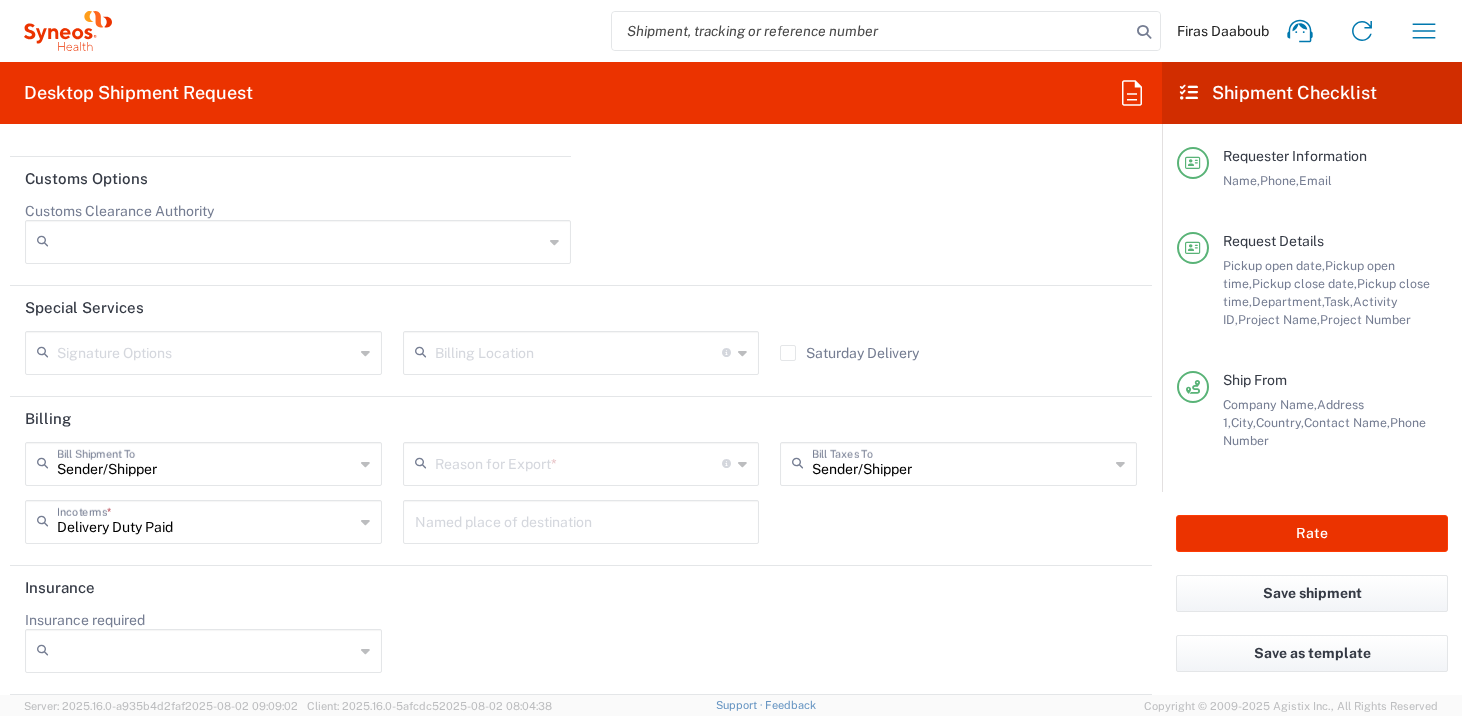 click at bounding box center (579, 462) 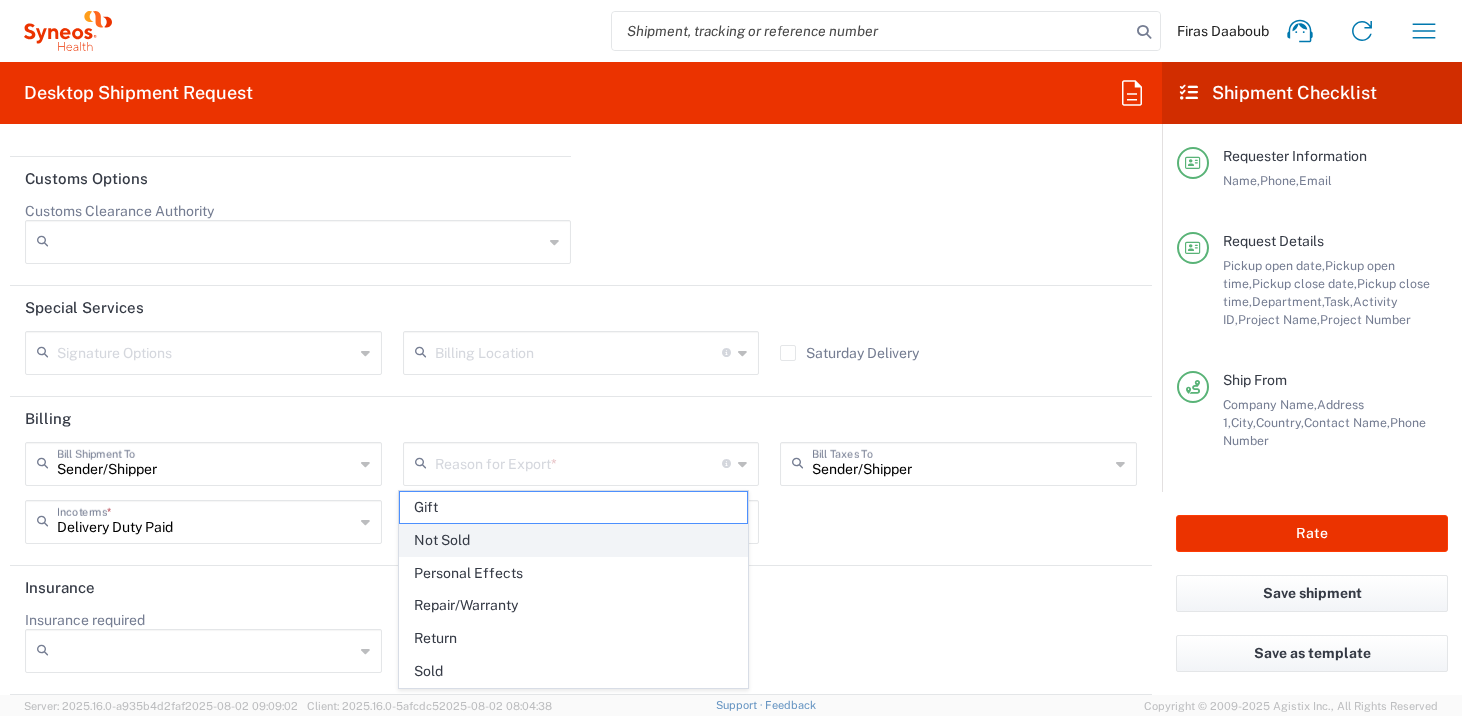 click on "Not Sold" 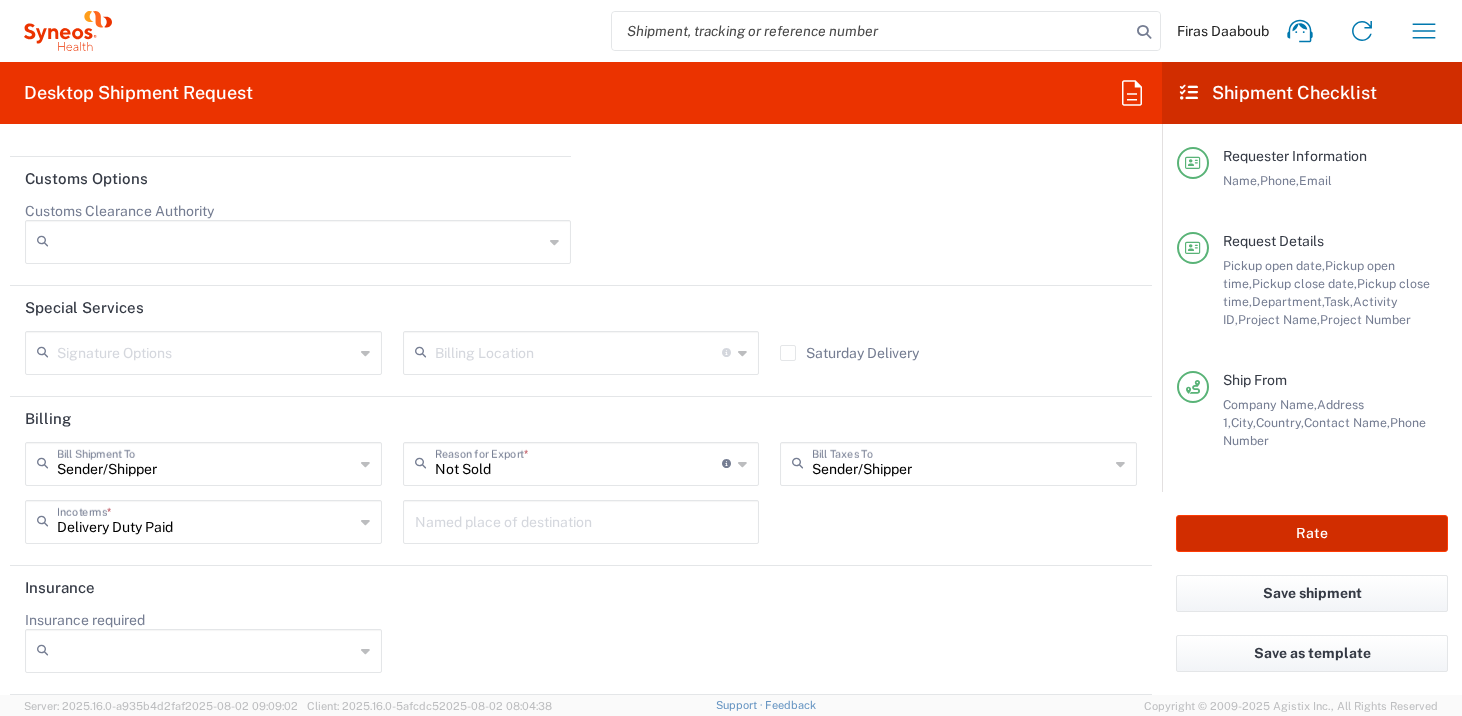 click on "Rate" 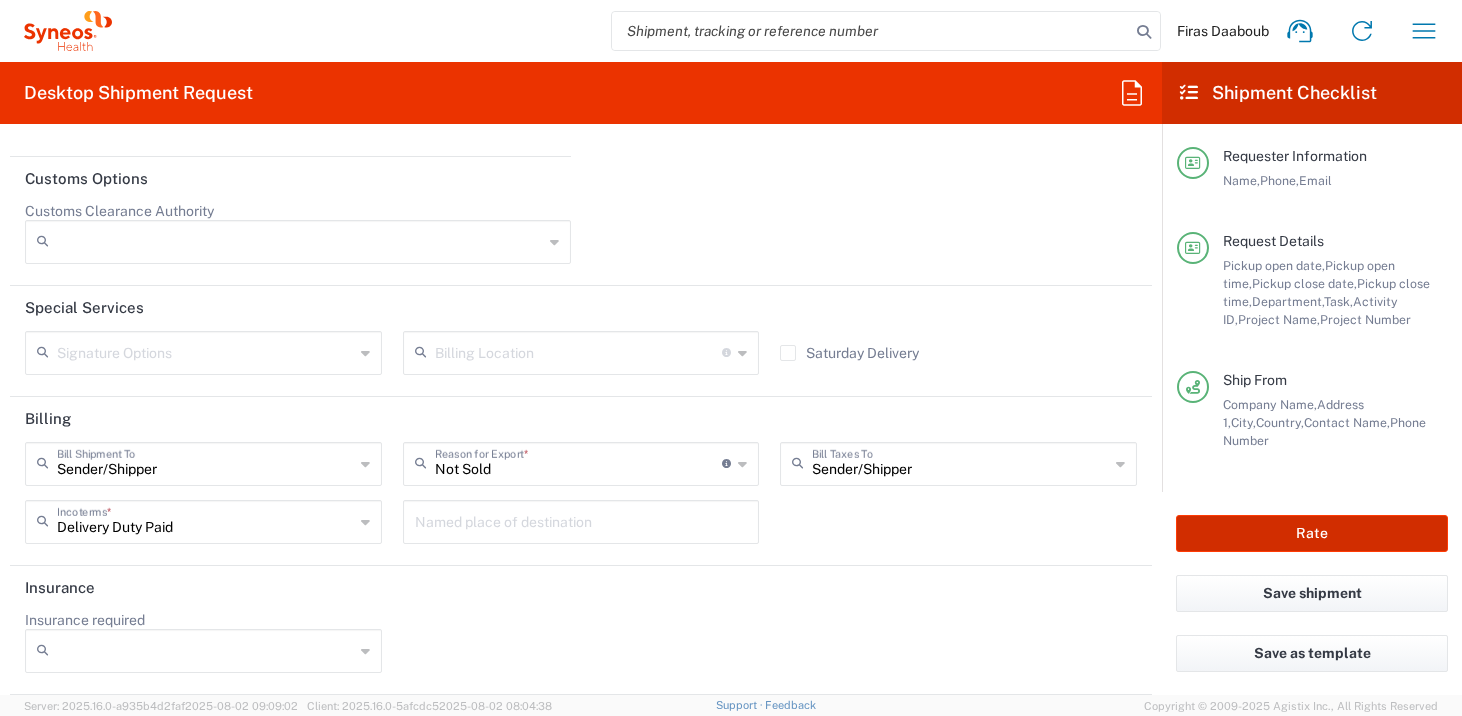 type on "4510 DEPARTMENTAL EXPENSE" 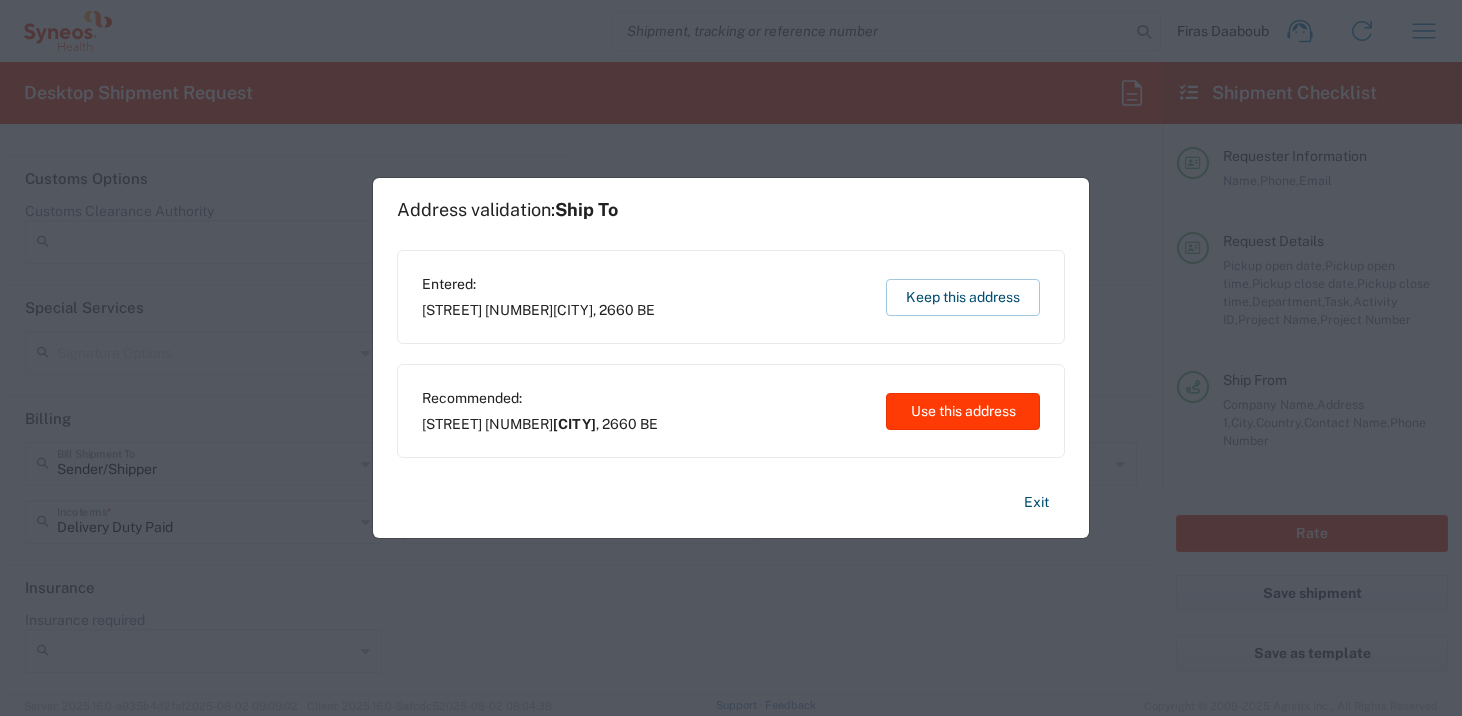 click on "Use this address" 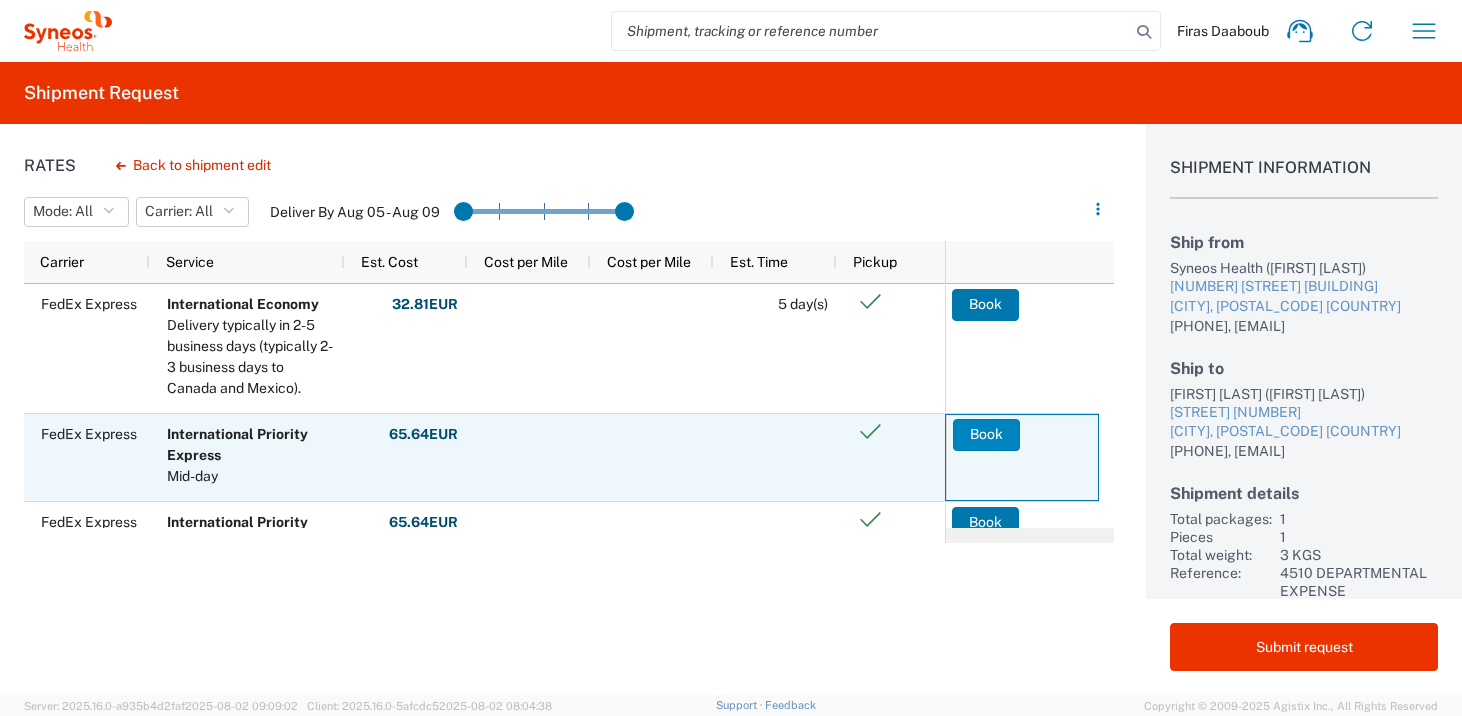 click on "Book" 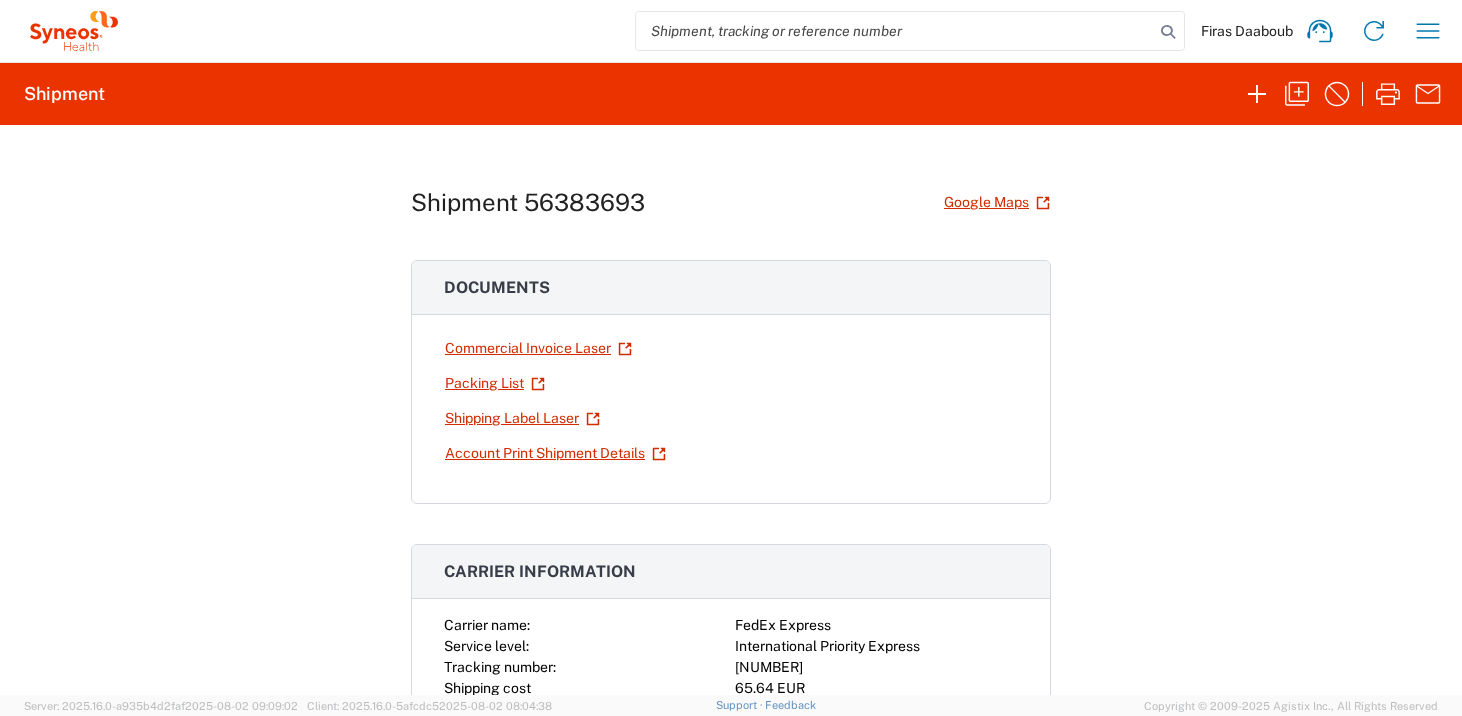 drag, startPoint x: 839, startPoint y: 667, endPoint x: 730, endPoint y: 670, distance: 109.041275 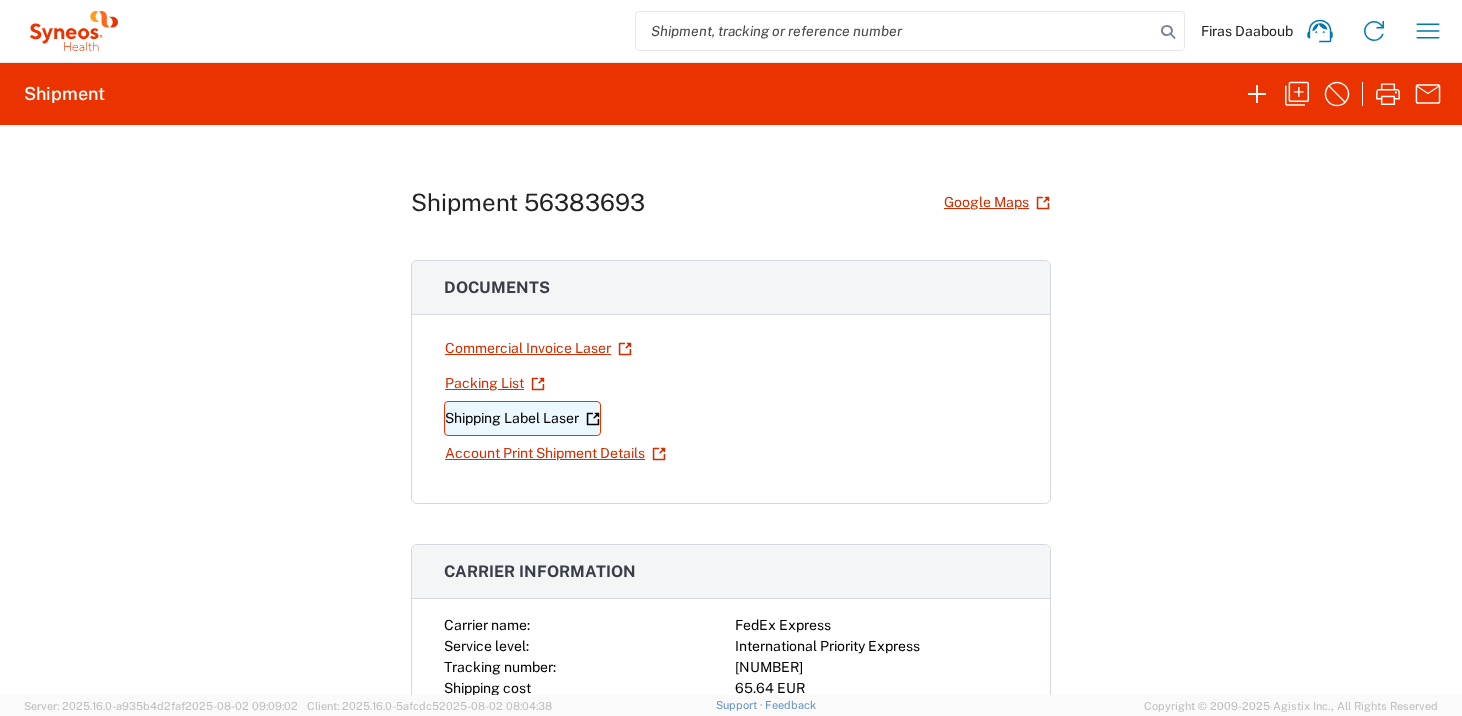 click on "Shipping Label Laser" 